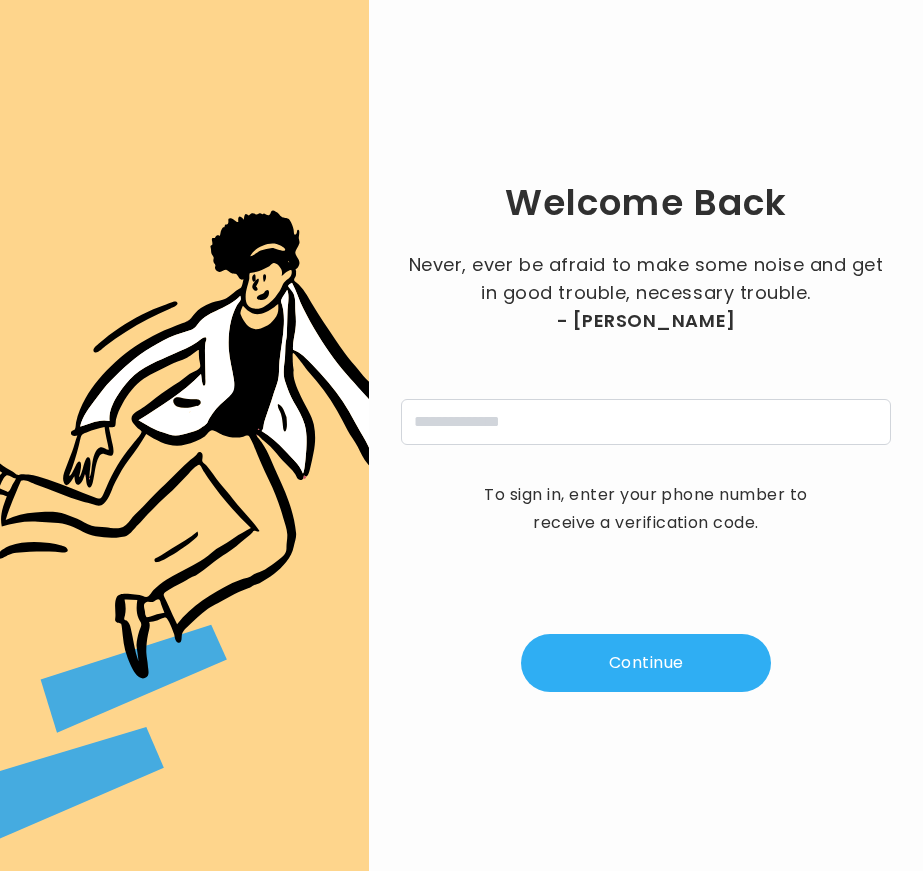 scroll, scrollTop: 0, scrollLeft: 0, axis: both 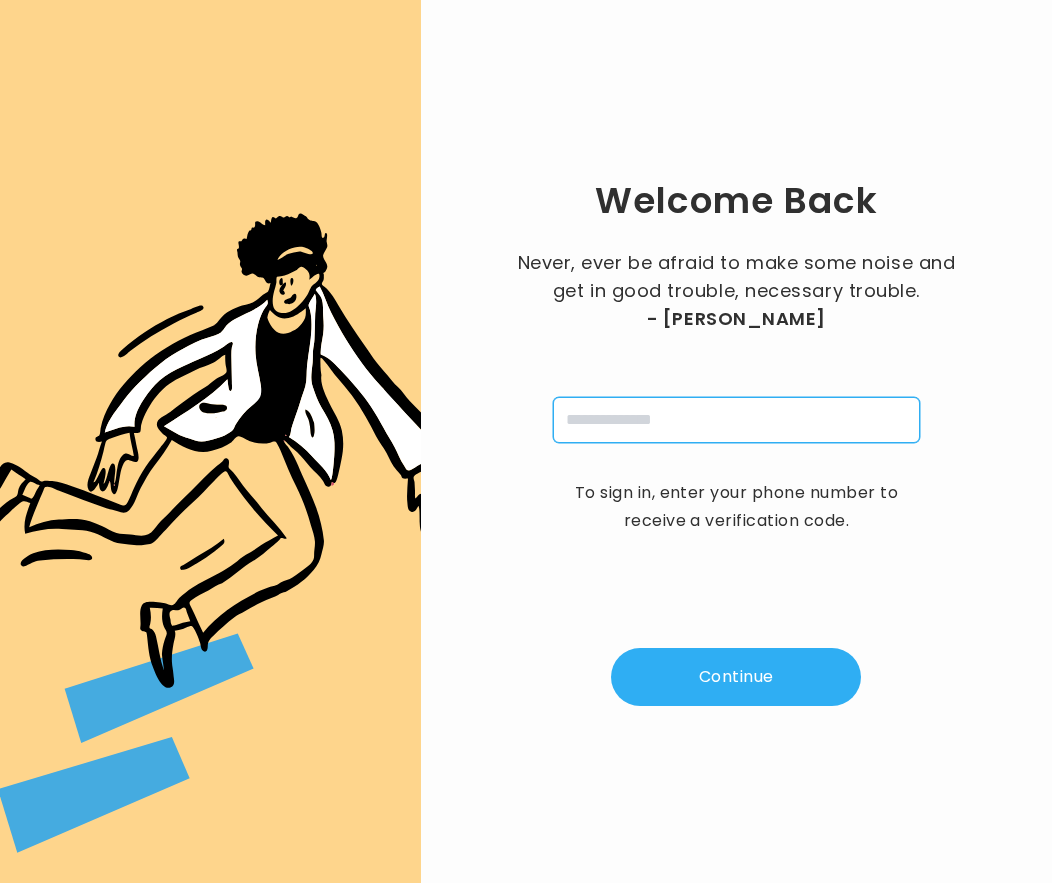 drag, startPoint x: 590, startPoint y: 447, endPoint x: 600, endPoint y: 443, distance: 10.770329 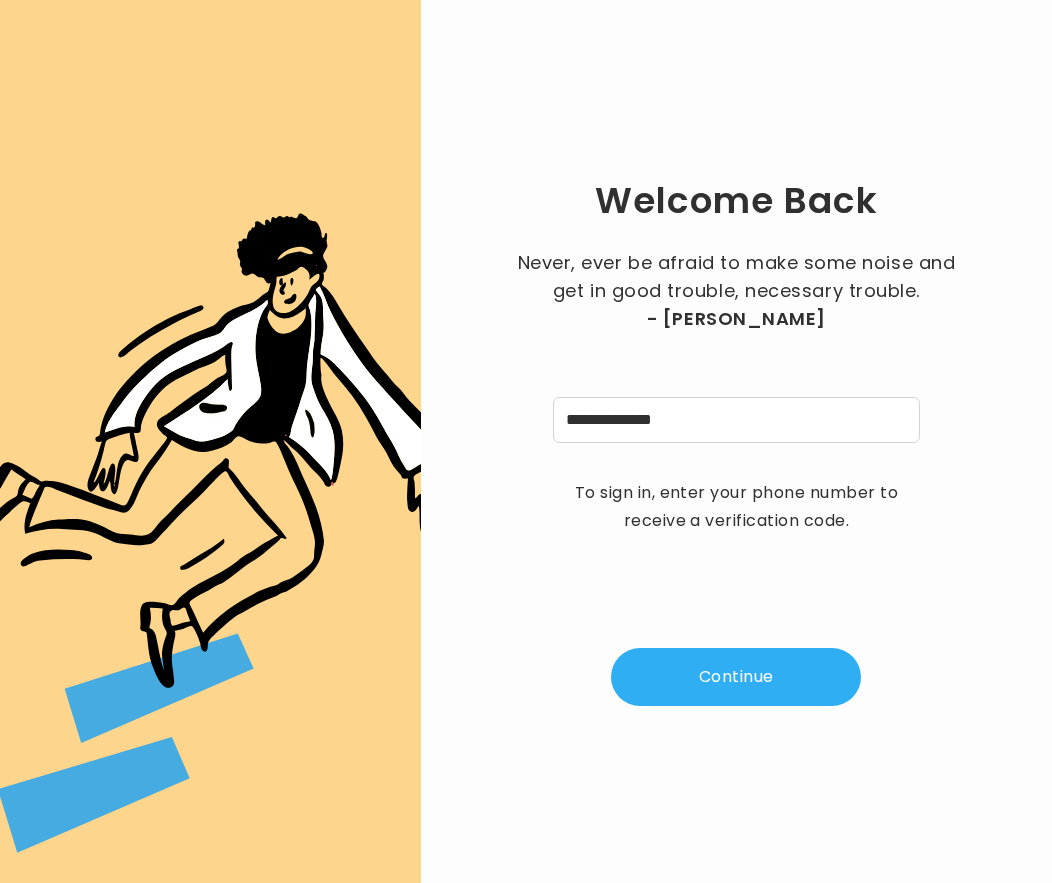 click on "**********" at bounding box center (736, 441) 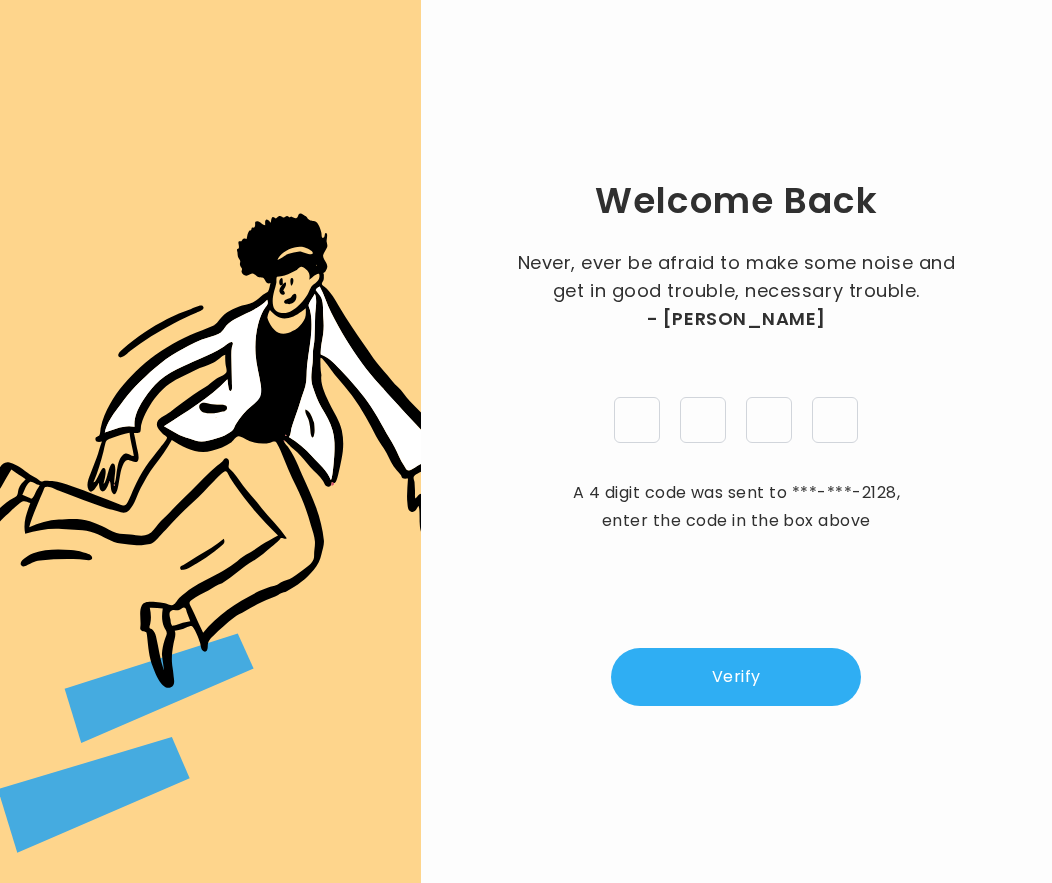 type on "*" 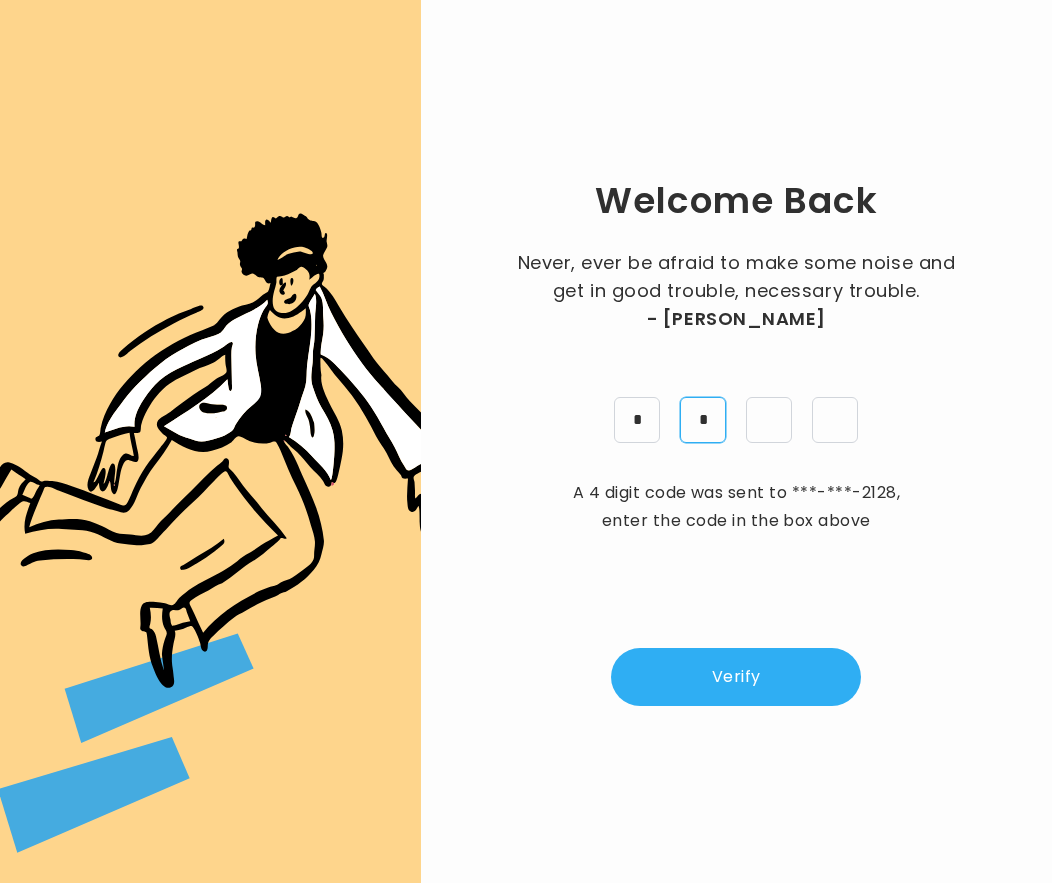 type on "*" 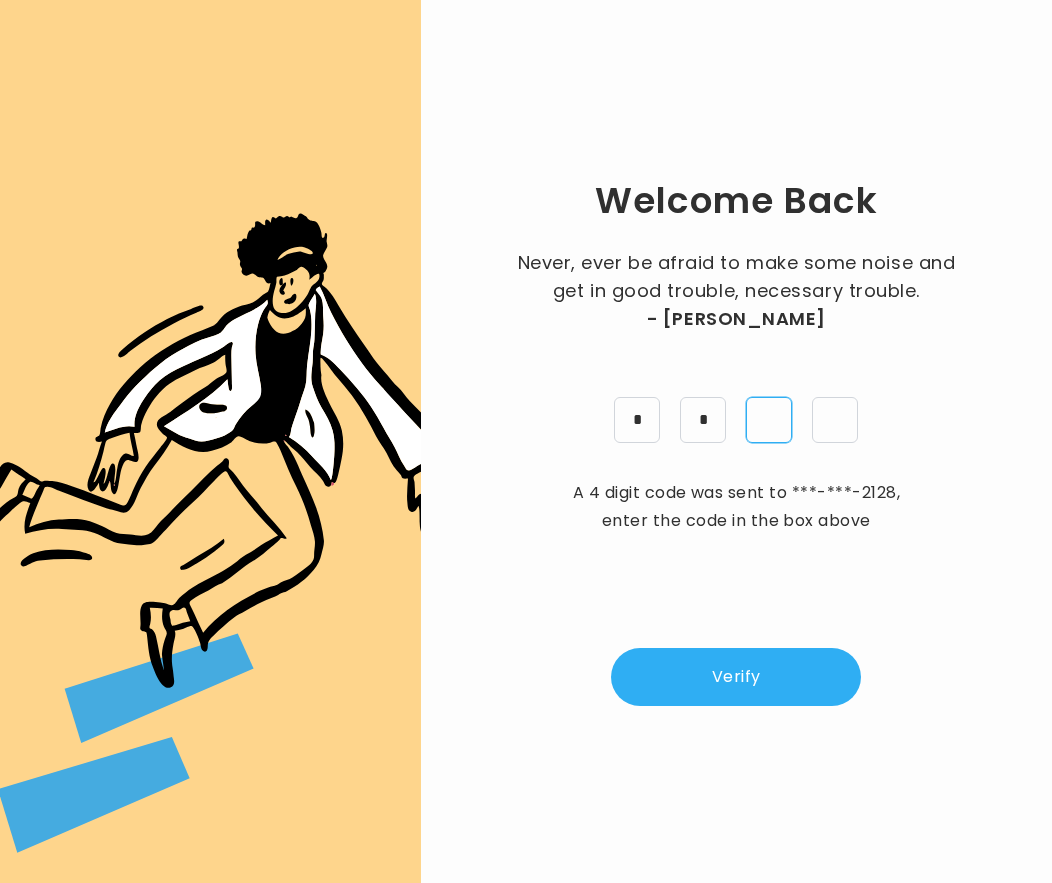 type on "*" 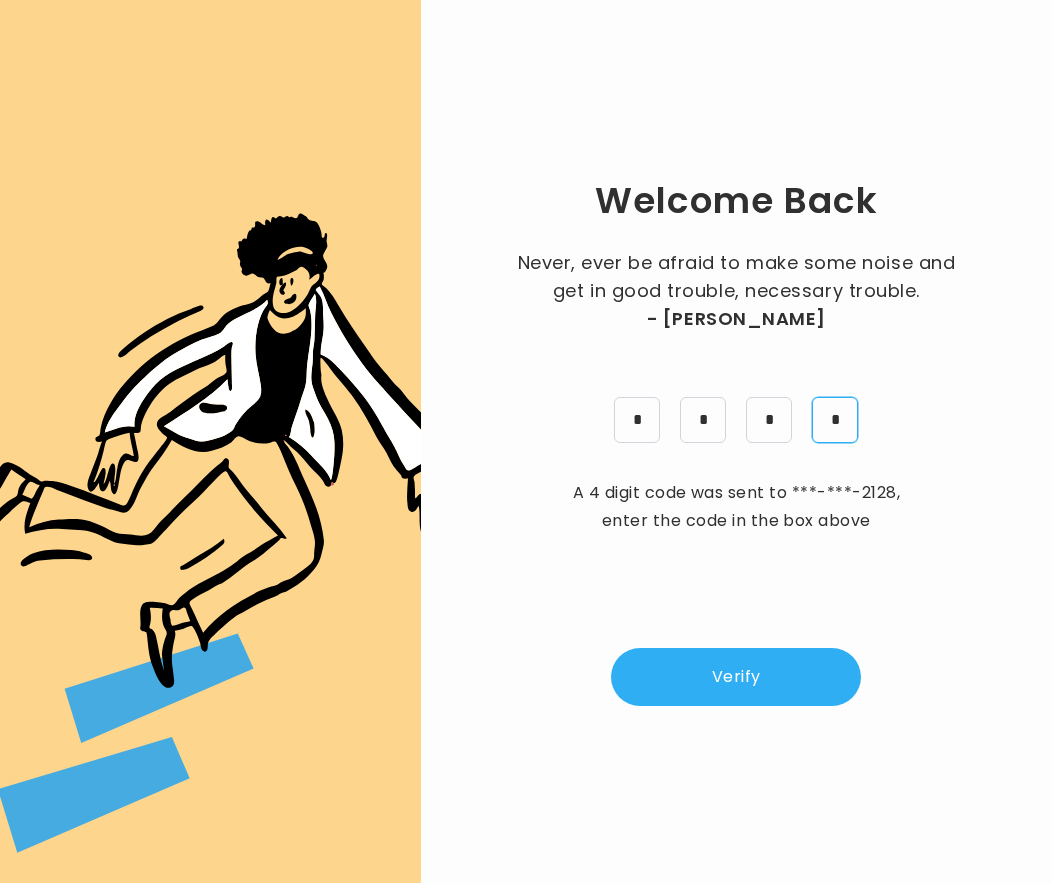type on "*" 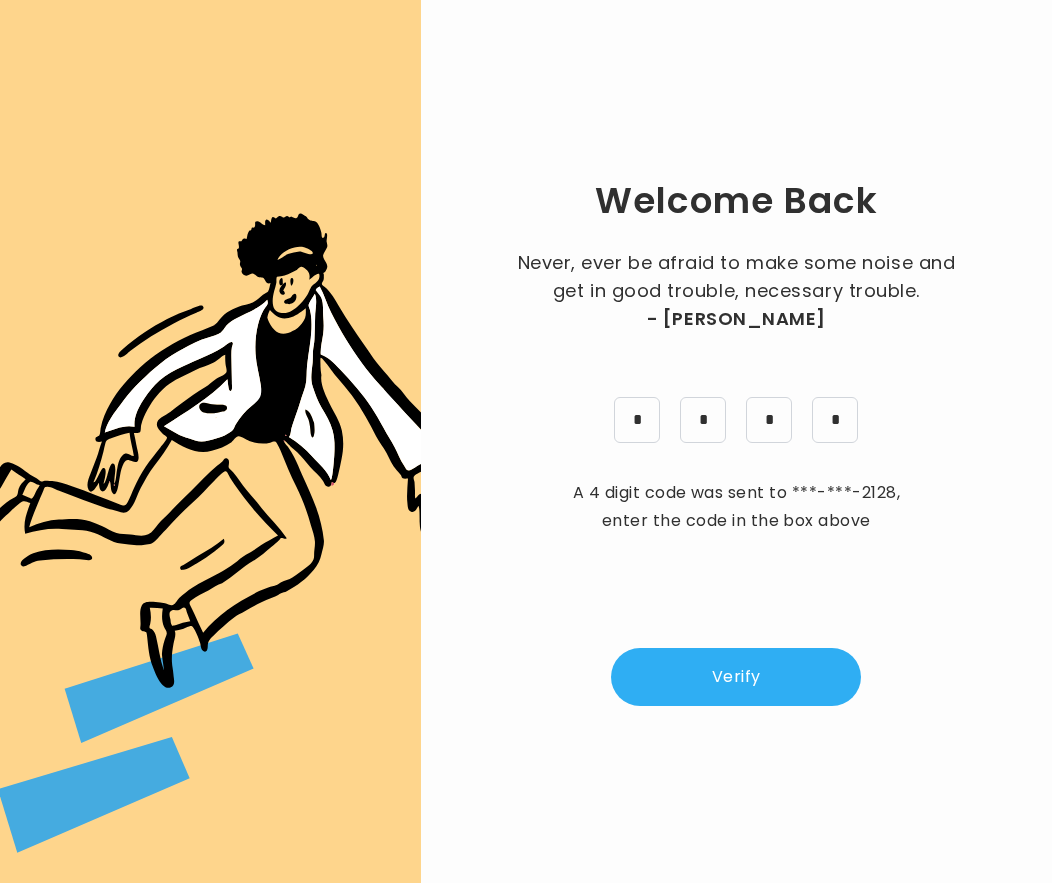 click on "Verify" at bounding box center [736, 677] 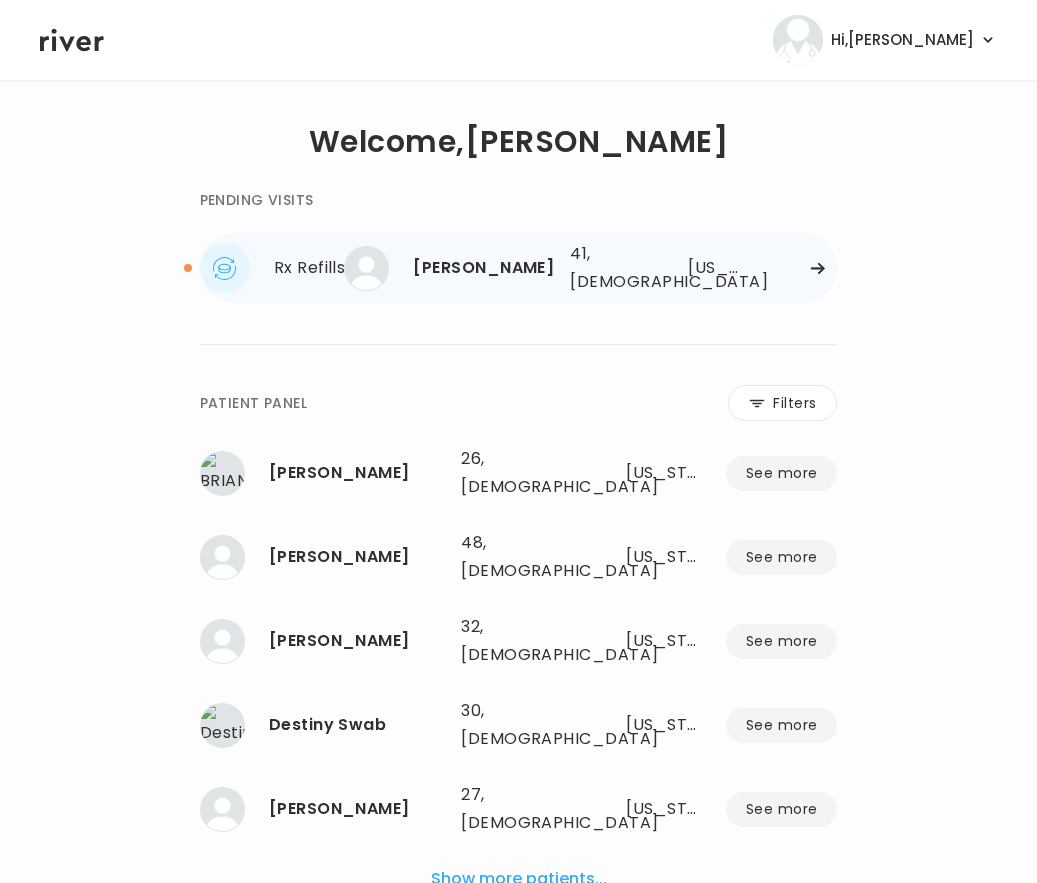 click on "Jessica Teutsch   41, Female See more 41, Female Arizona" at bounding box center (610, 268) 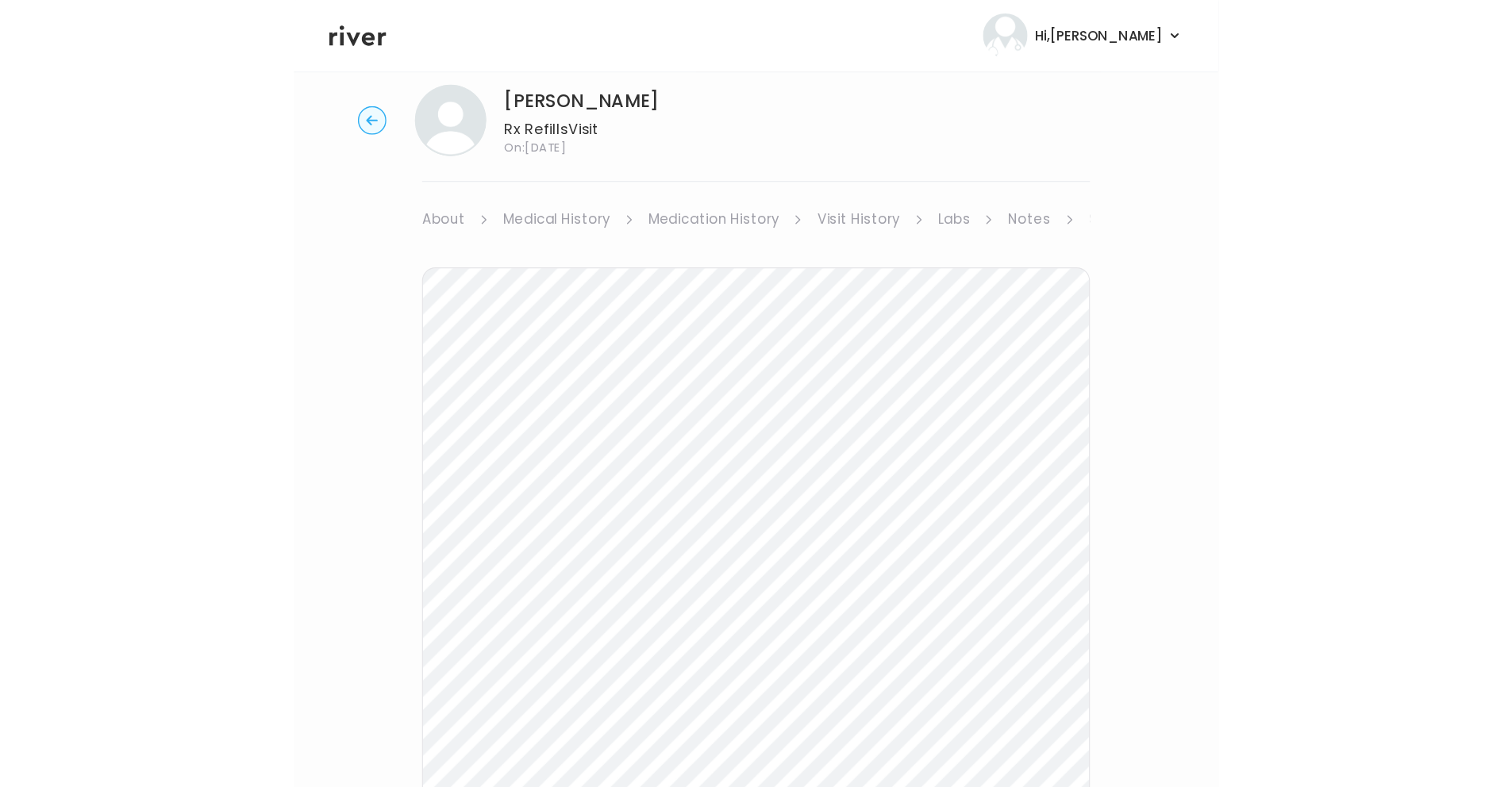scroll, scrollTop: 70, scrollLeft: 0, axis: vertical 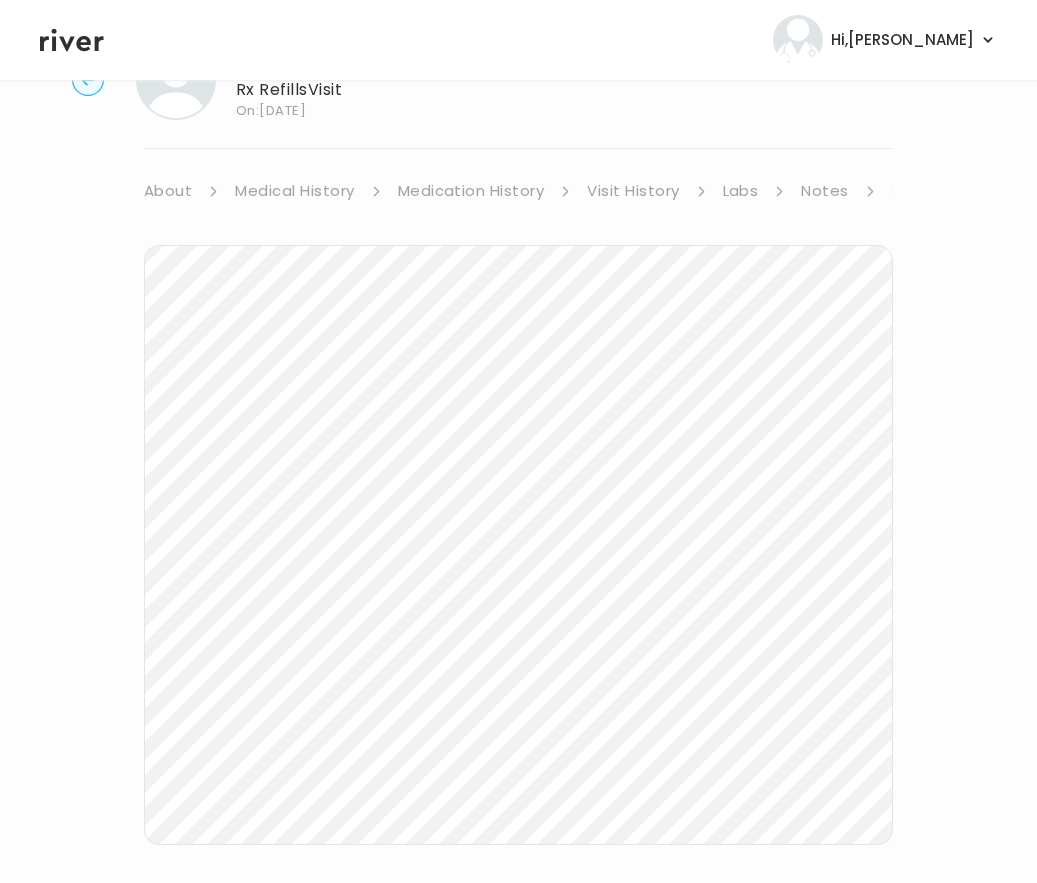 click on "Visit History" at bounding box center [633, 191] 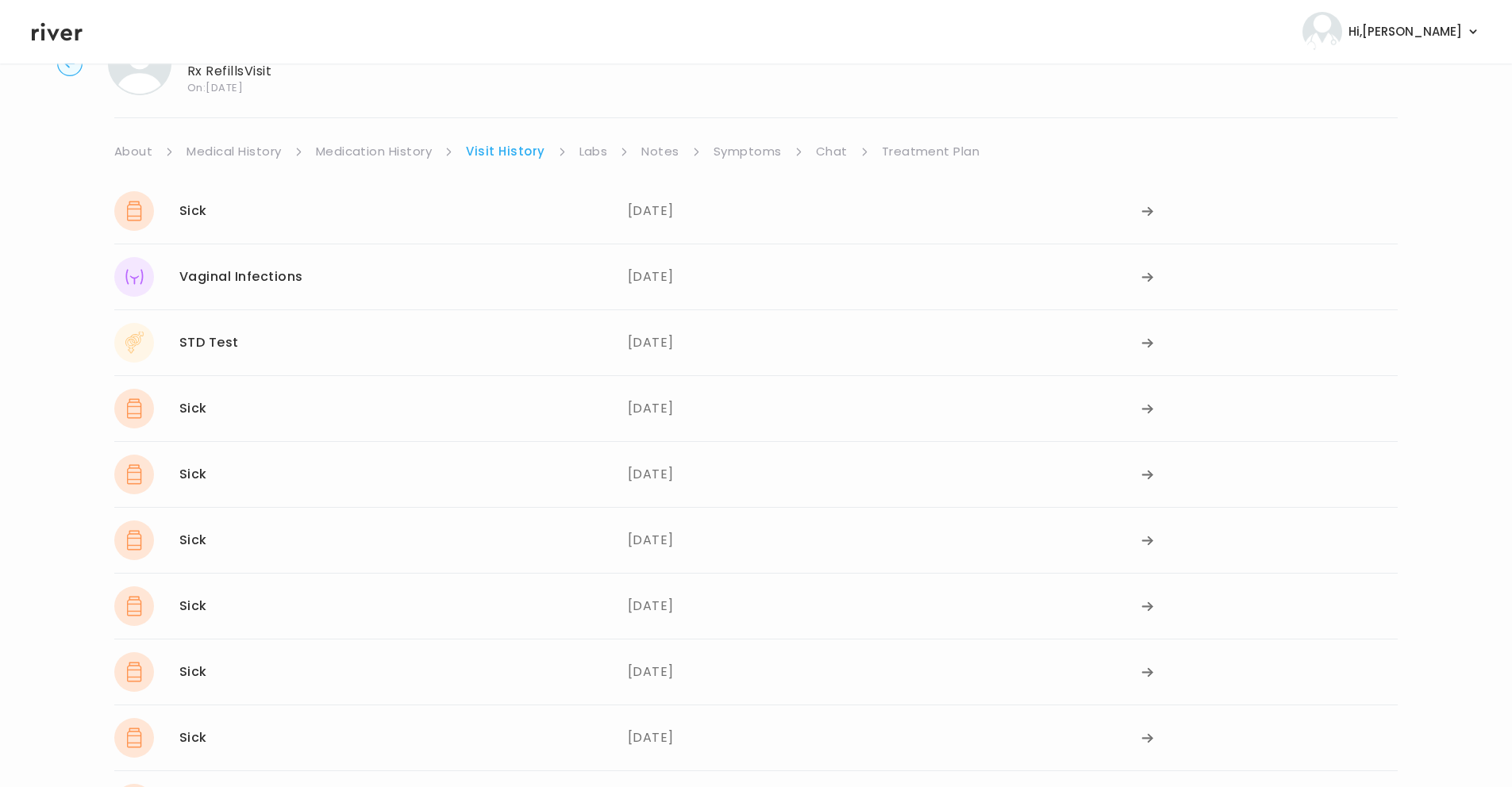 click on "Symptoms" at bounding box center [748, 152] 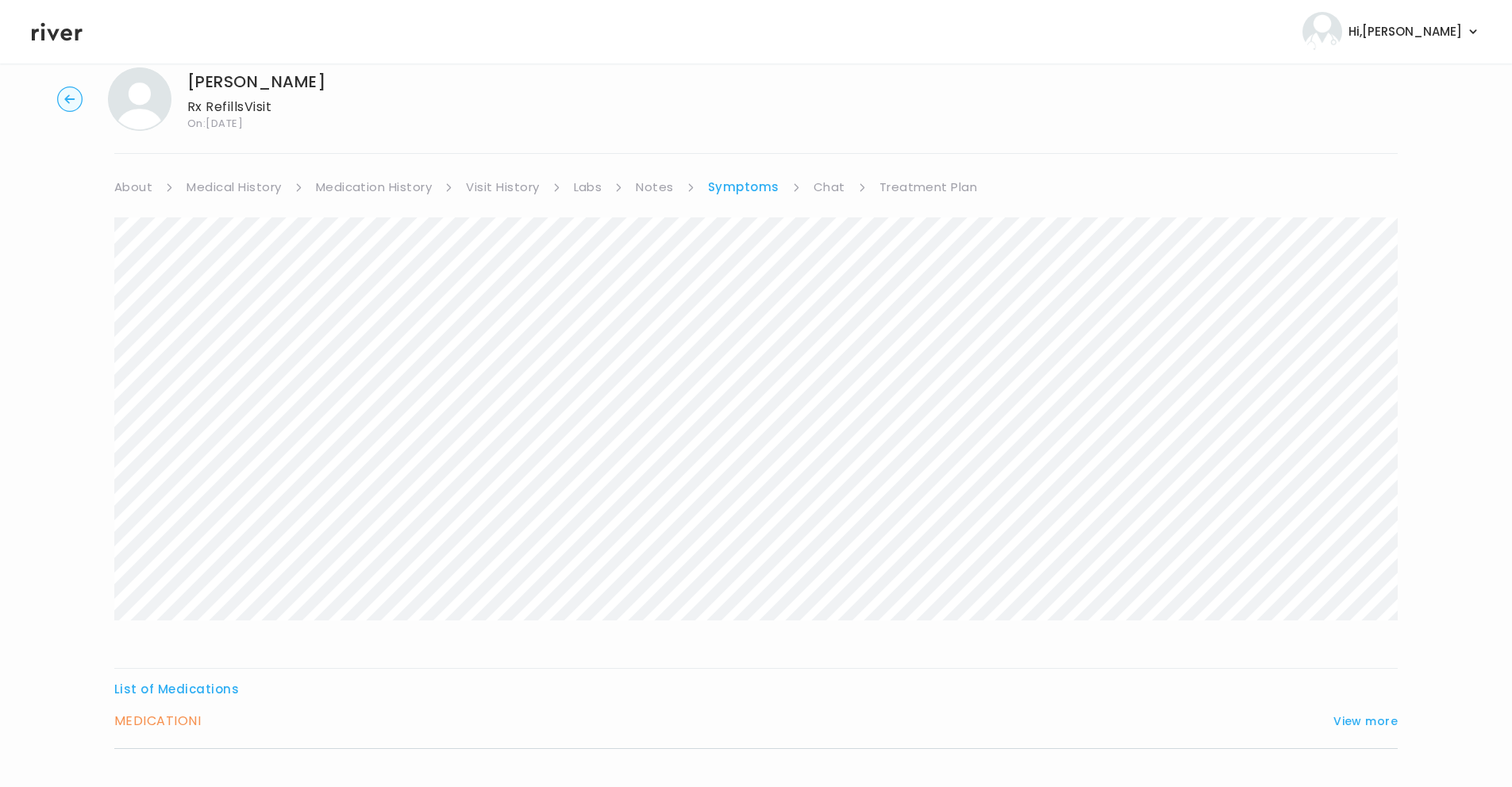 scroll, scrollTop: 134, scrollLeft: 0, axis: vertical 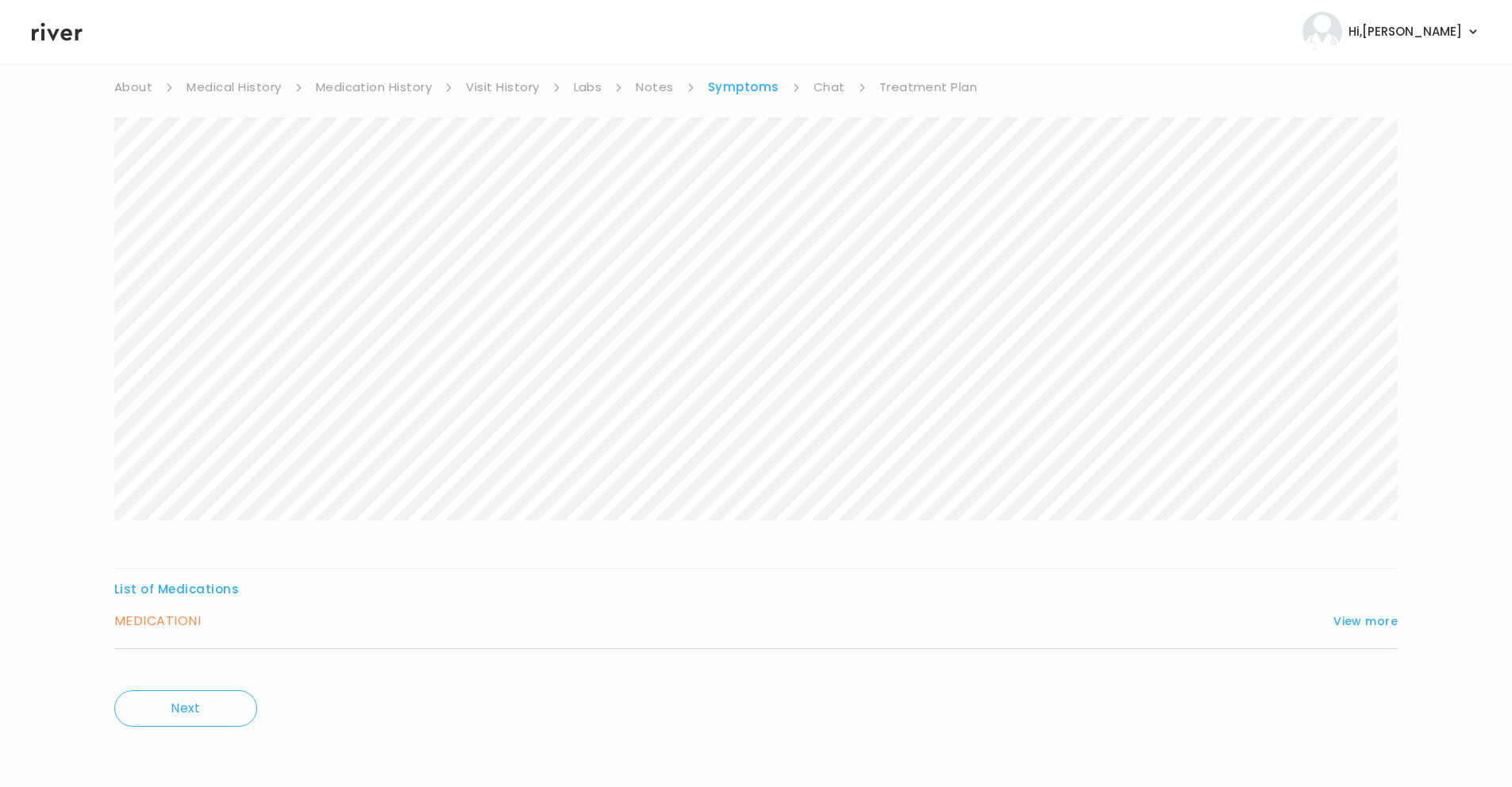click on "MEDICATION  I" at bounding box center [157, 621] 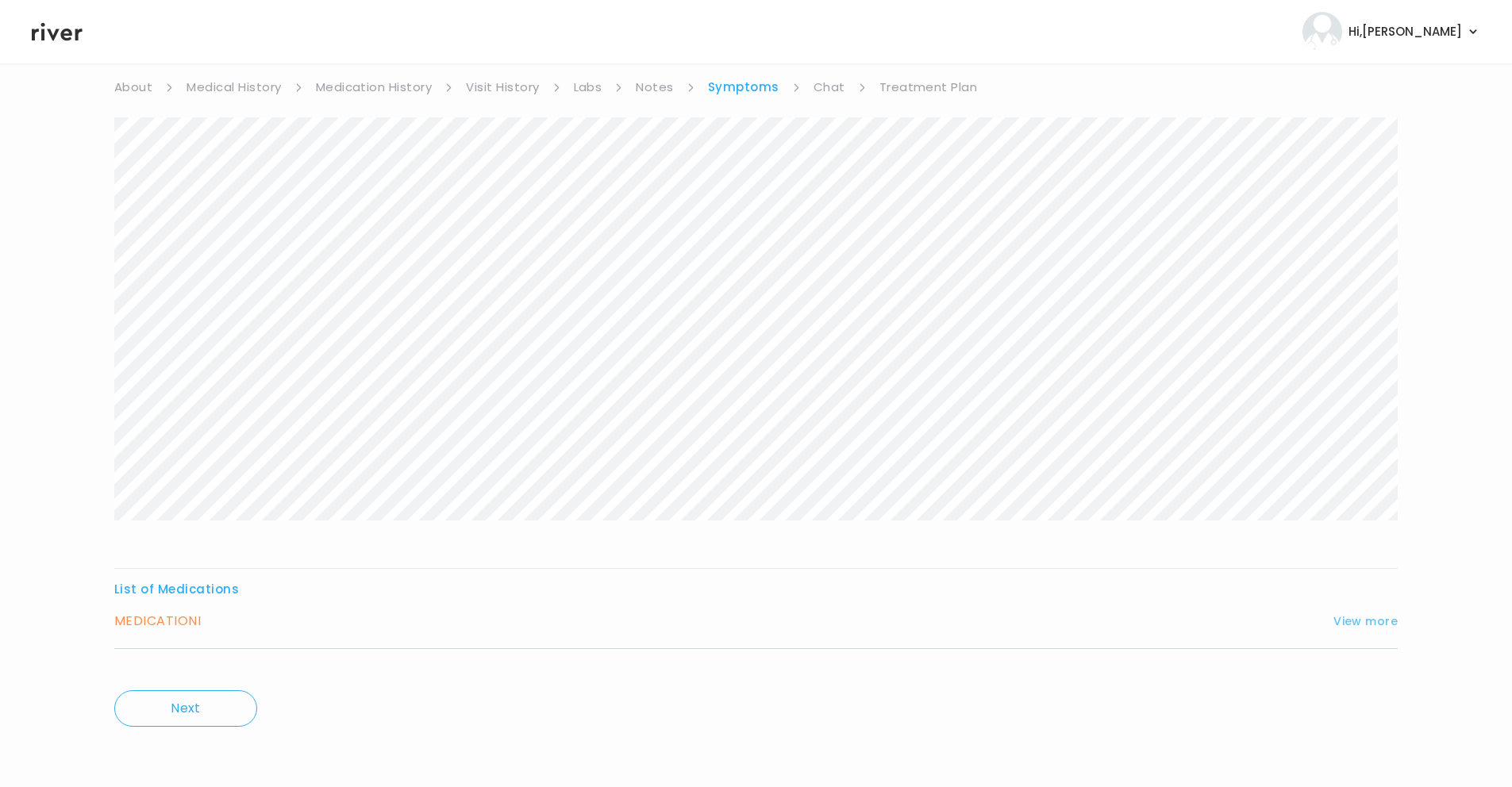 click on "View more" at bounding box center (1365, 621) 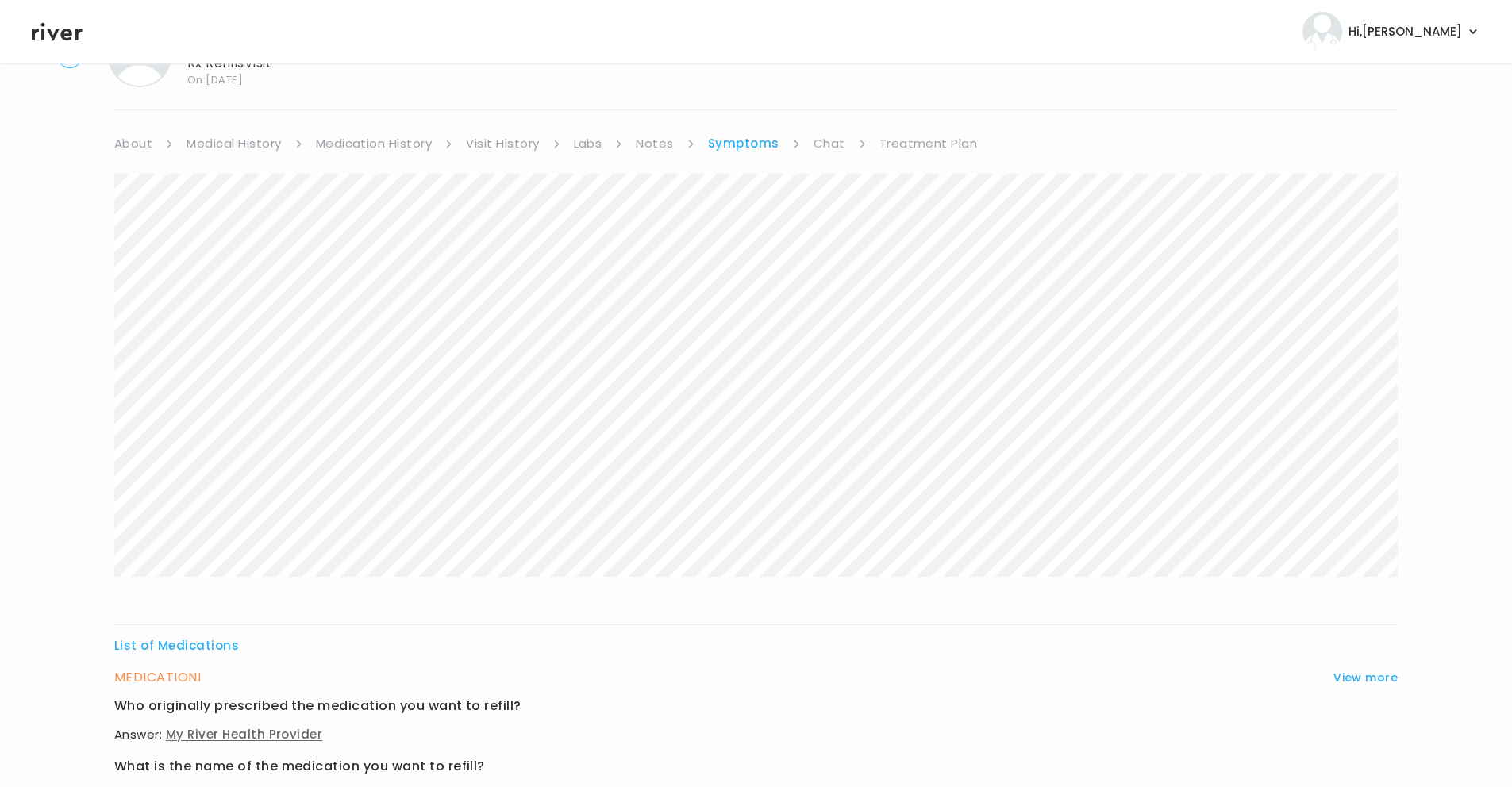 scroll, scrollTop: 0, scrollLeft: 0, axis: both 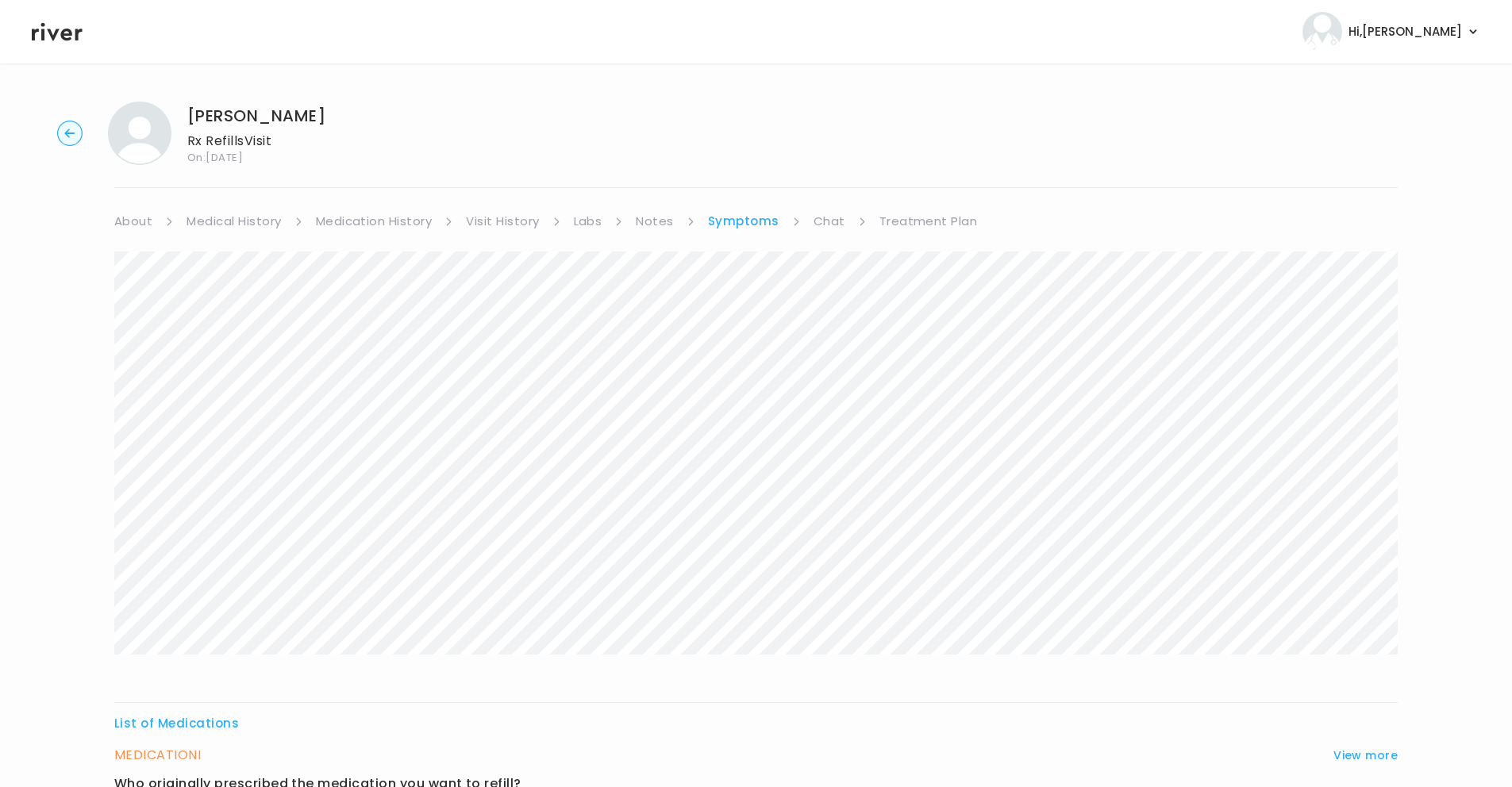 click on "Chat" at bounding box center [829, 221] 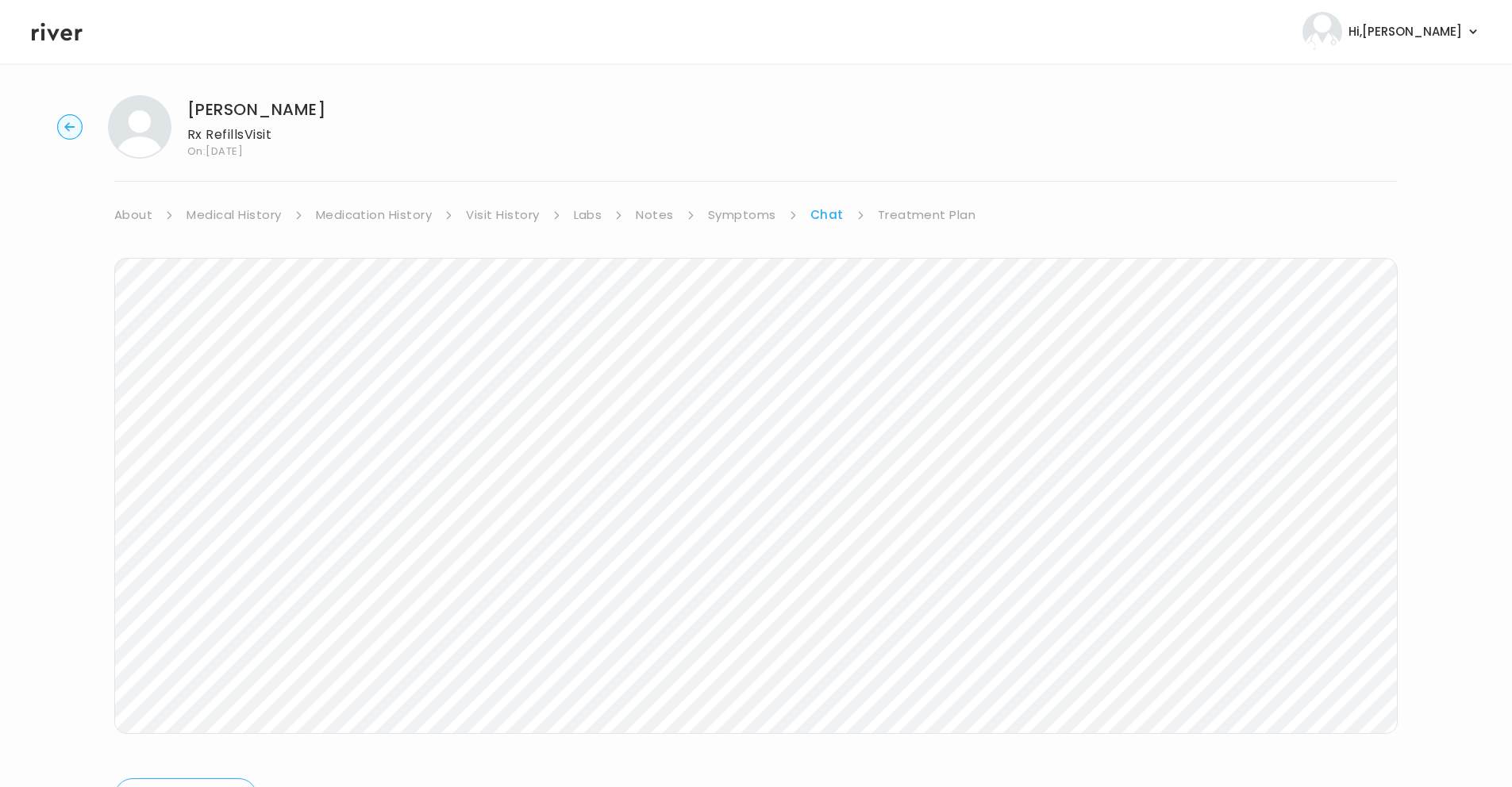 scroll, scrollTop: 8, scrollLeft: 0, axis: vertical 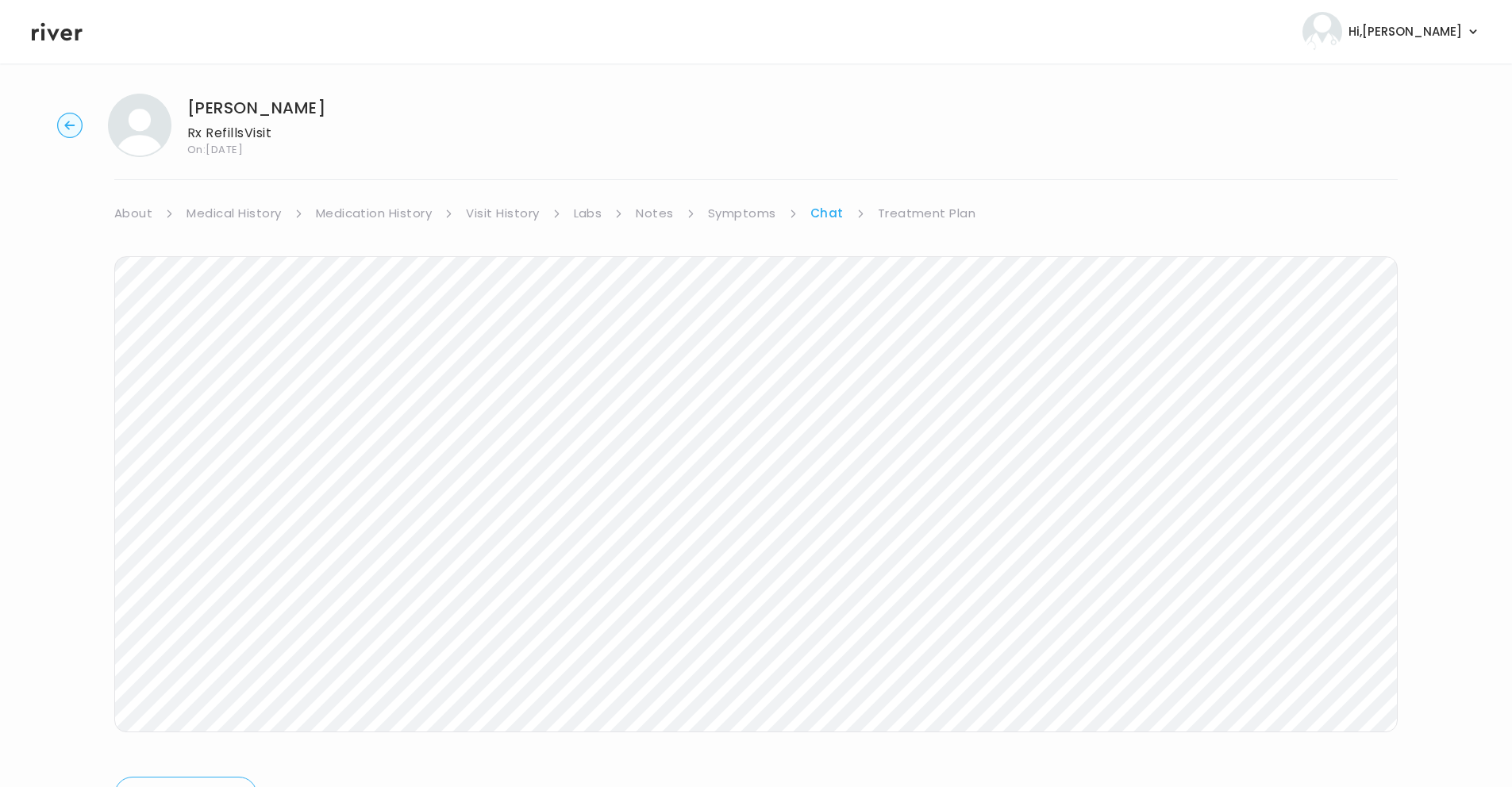 click 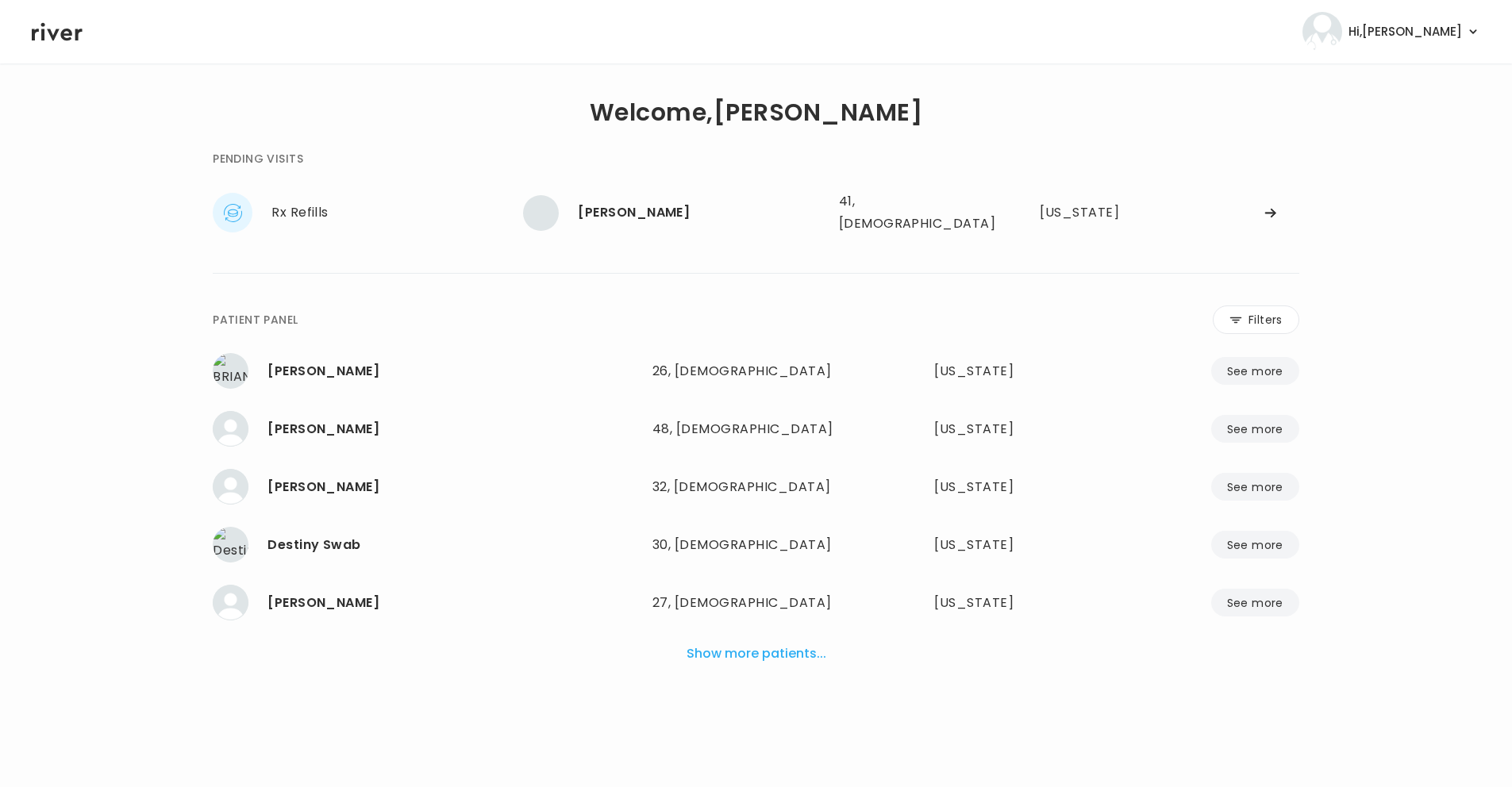 scroll, scrollTop: 0, scrollLeft: 0, axis: both 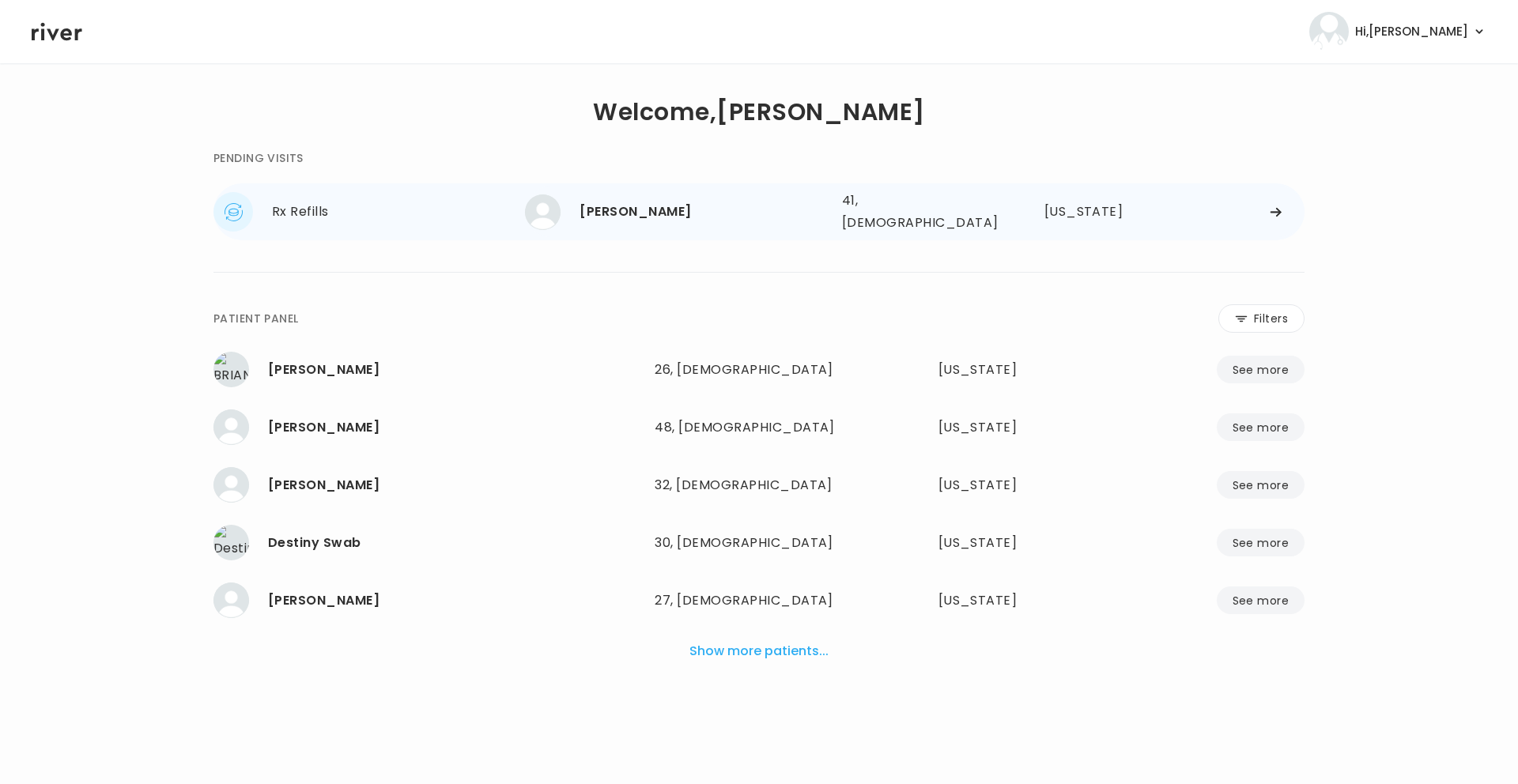click on "Jessica Teutsch" at bounding box center [704, 212] 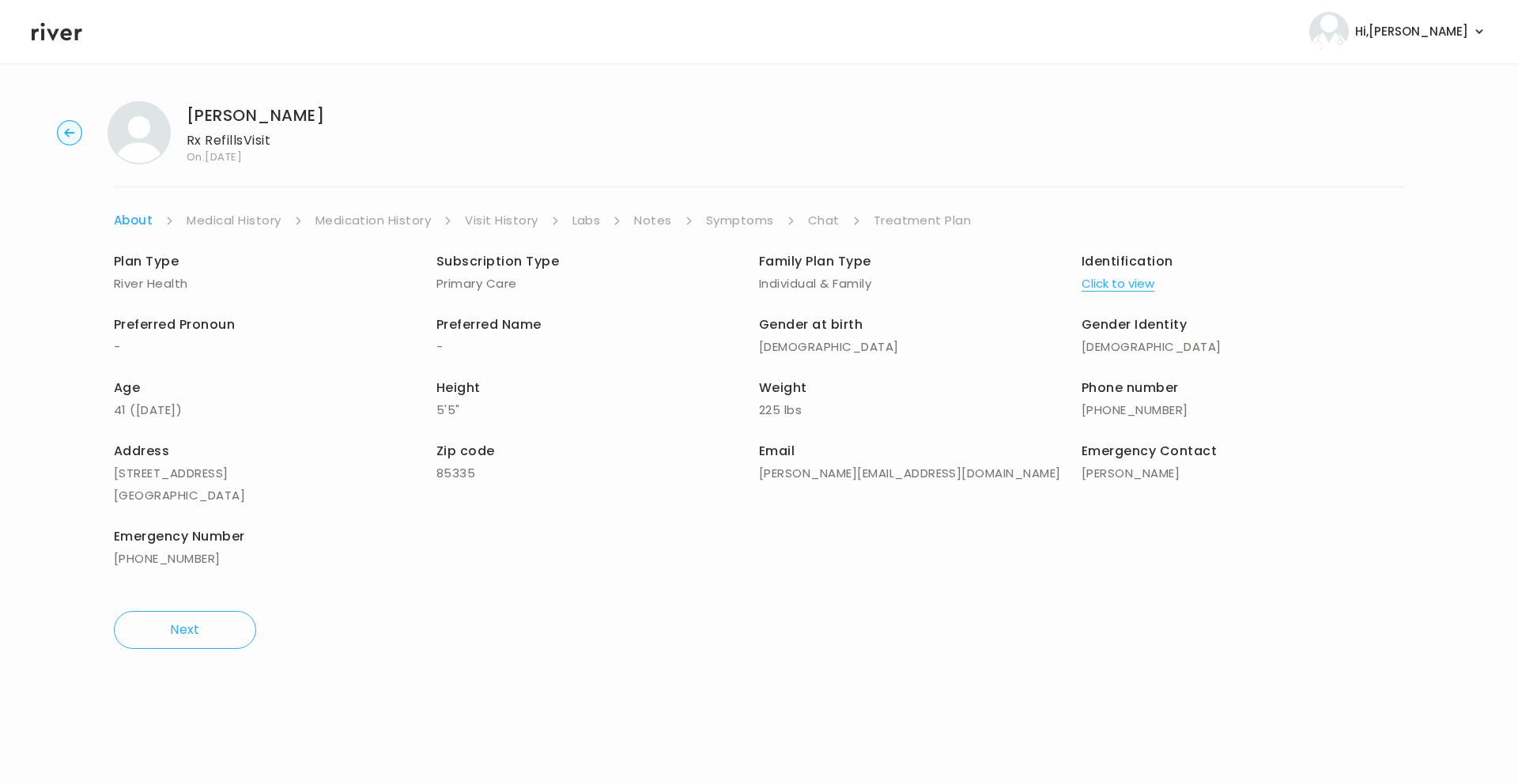 click on "Symptoms" at bounding box center (740, 220) 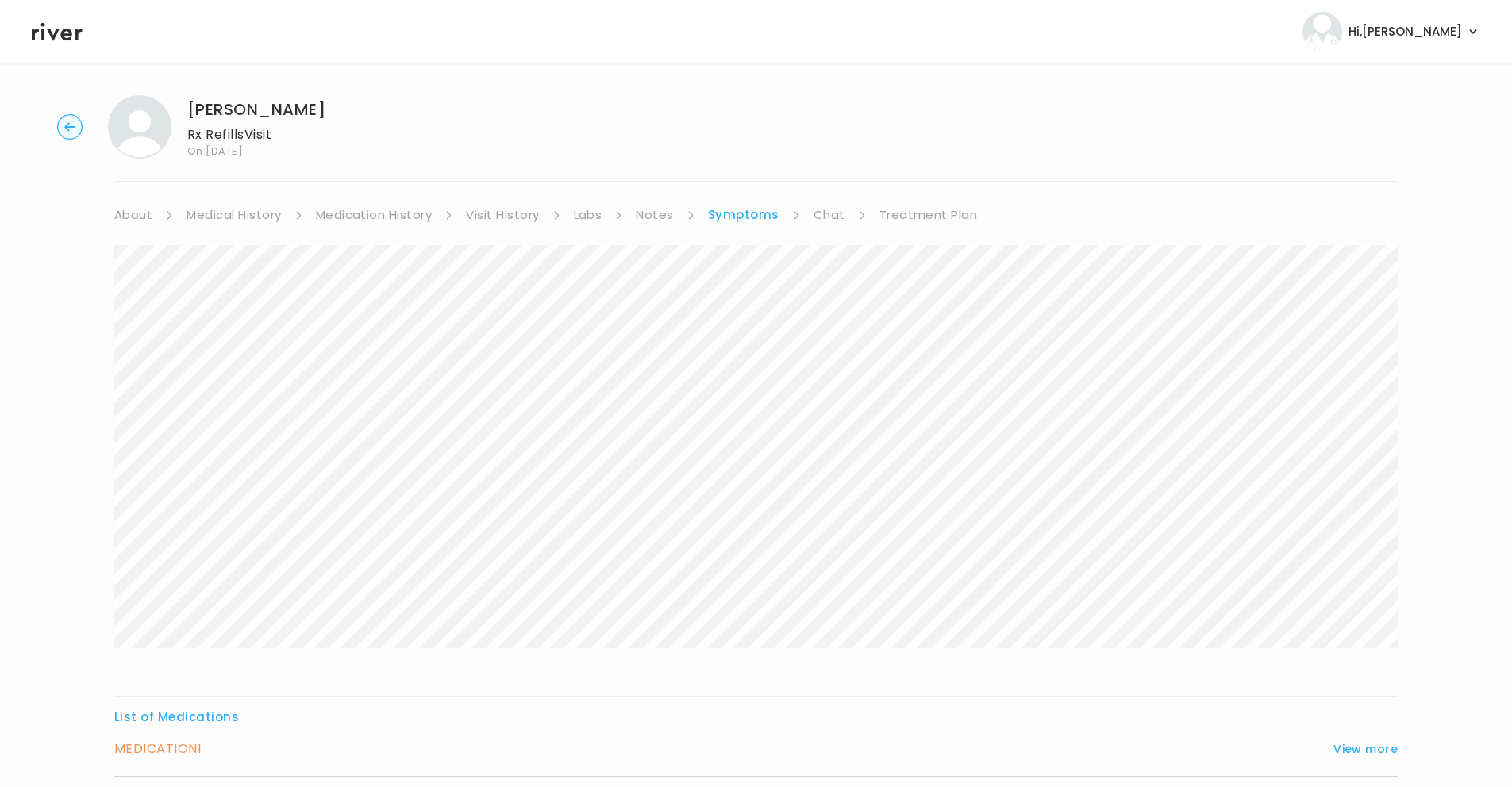 scroll, scrollTop: 63, scrollLeft: 0, axis: vertical 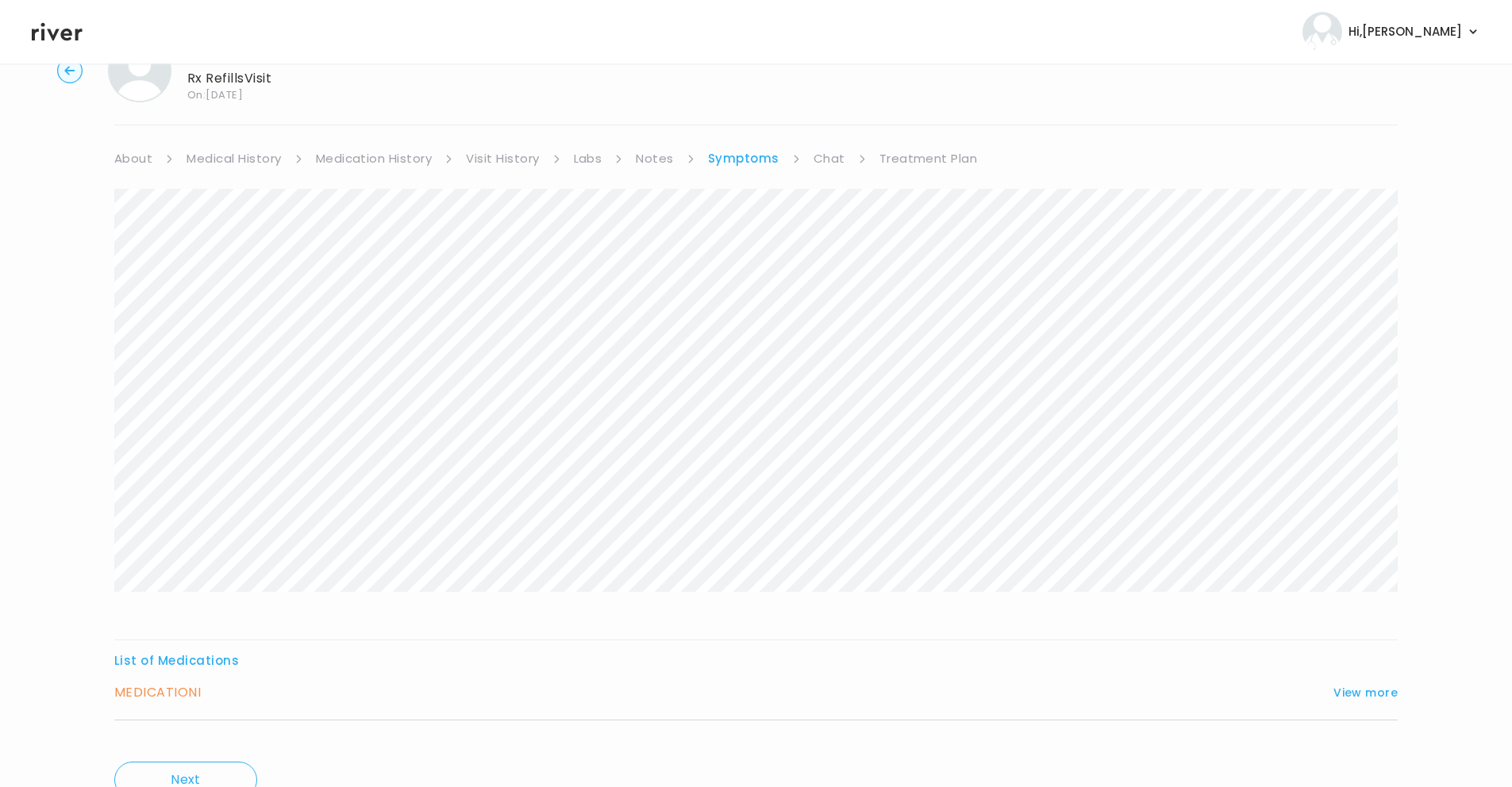 click on "MEDICATION  I" at bounding box center [157, 693] 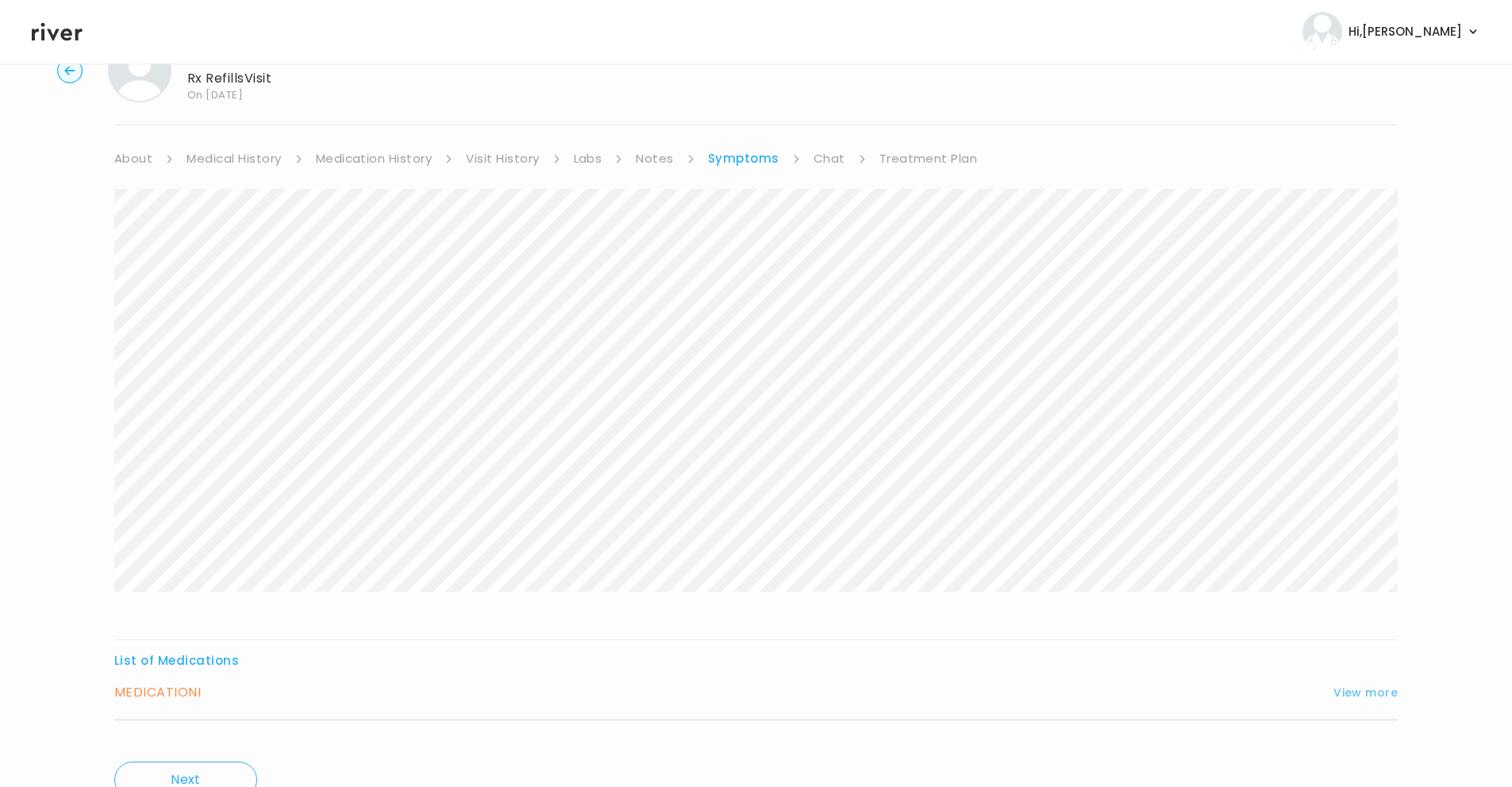 click on "View more" at bounding box center [1365, 693] 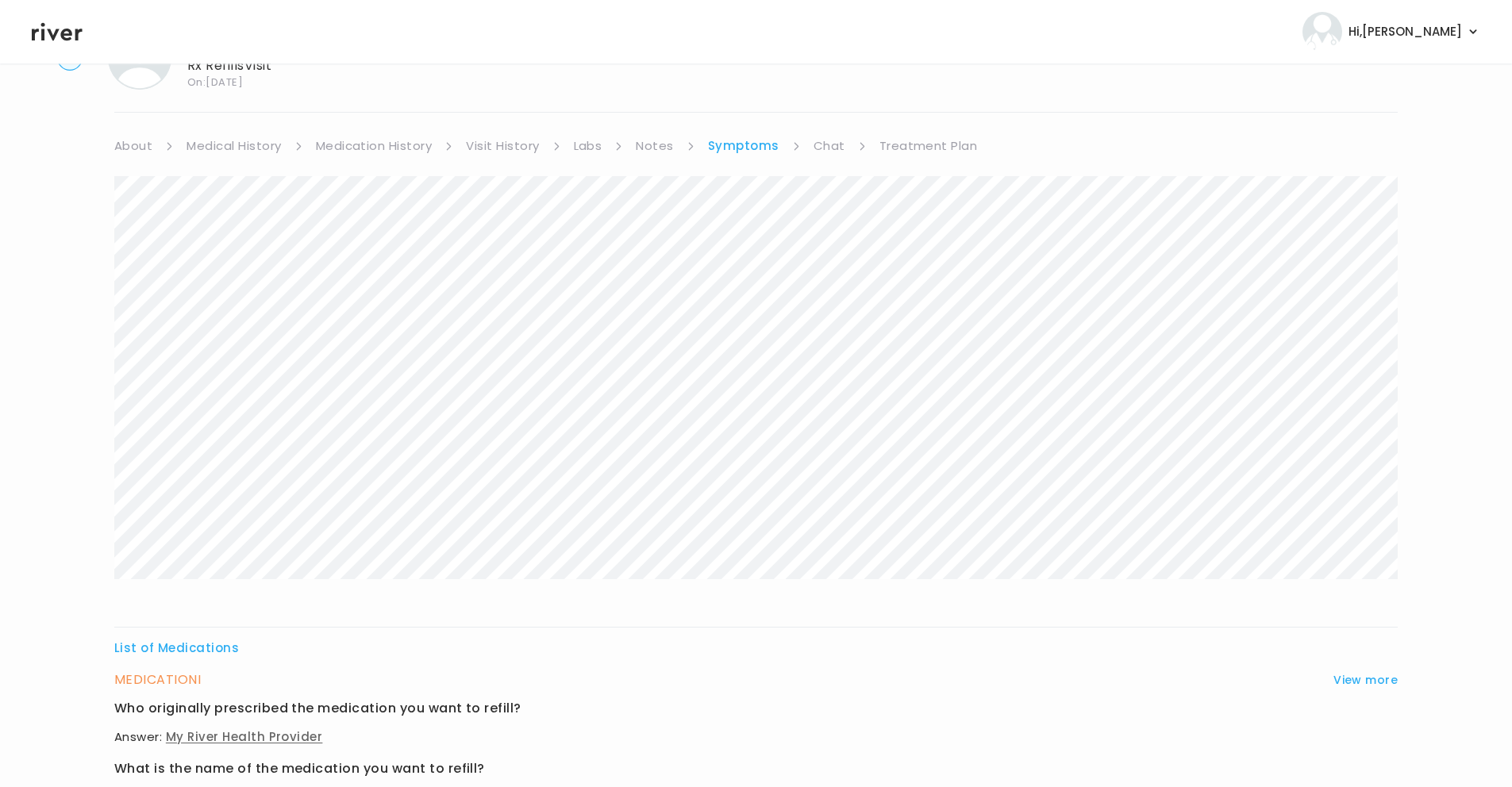 scroll, scrollTop: 77, scrollLeft: 0, axis: vertical 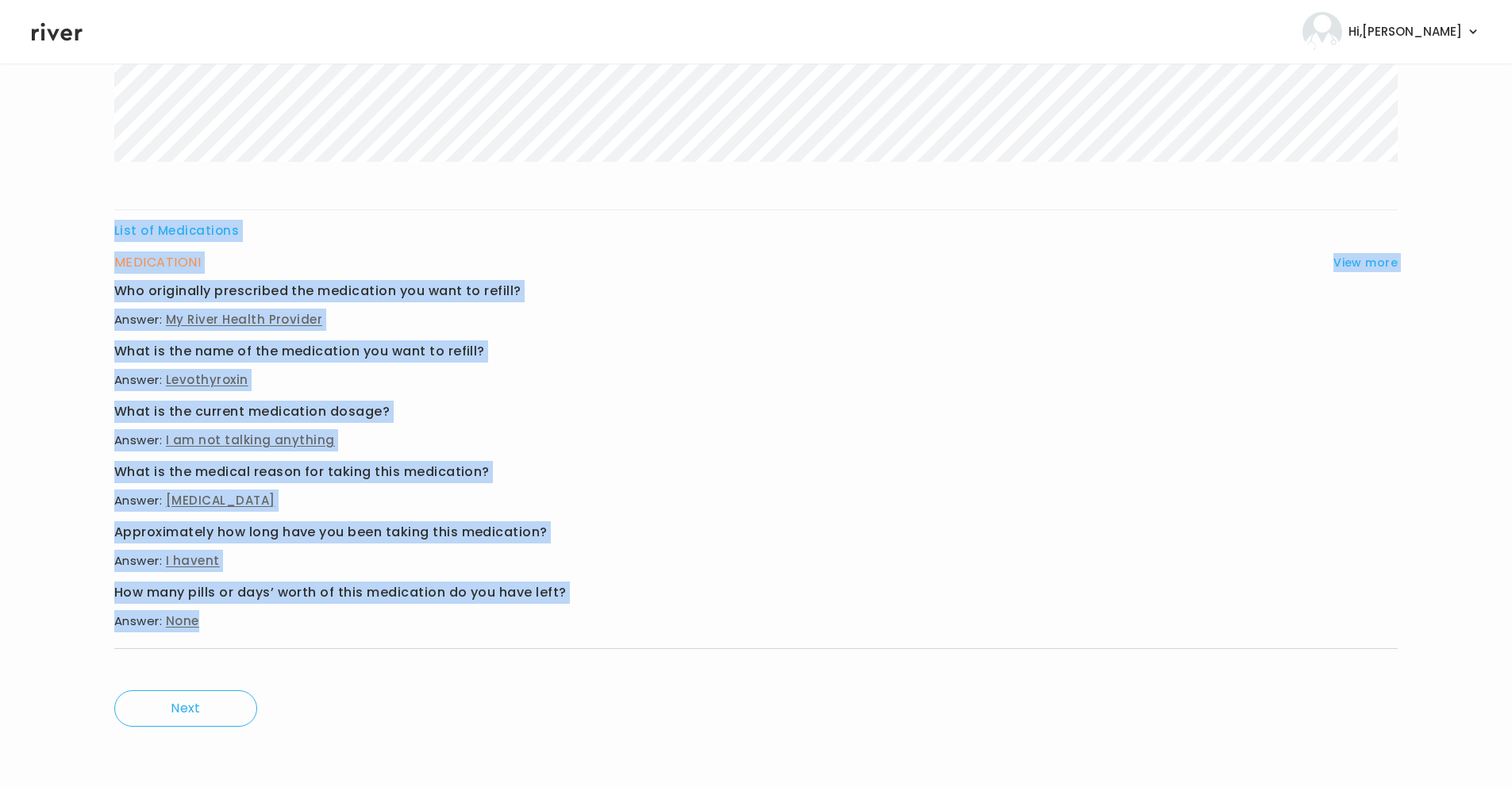 drag, startPoint x: 142, startPoint y: 158, endPoint x: 362, endPoint y: 712, distance: 596.0839 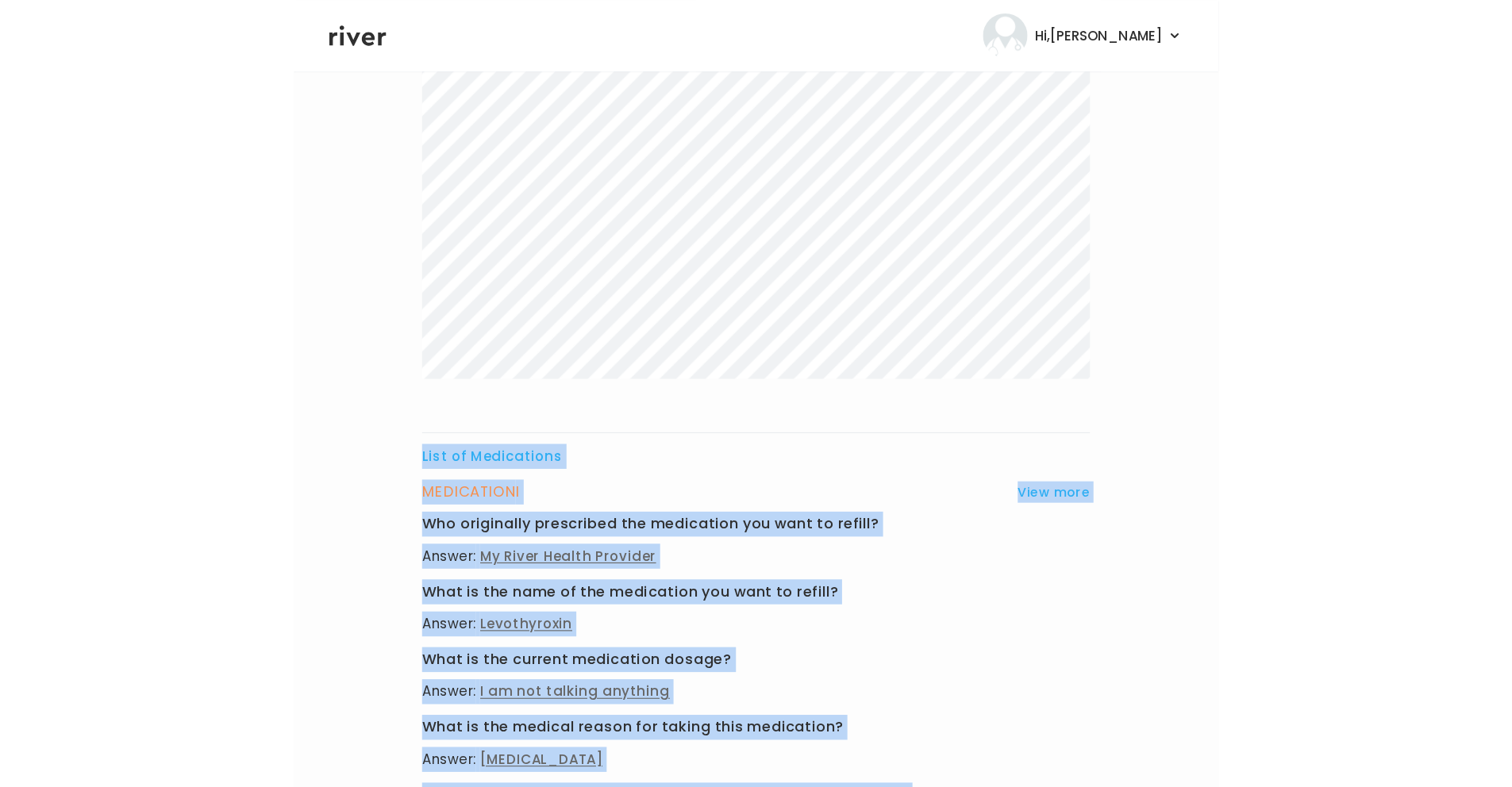 scroll, scrollTop: 0, scrollLeft: 0, axis: both 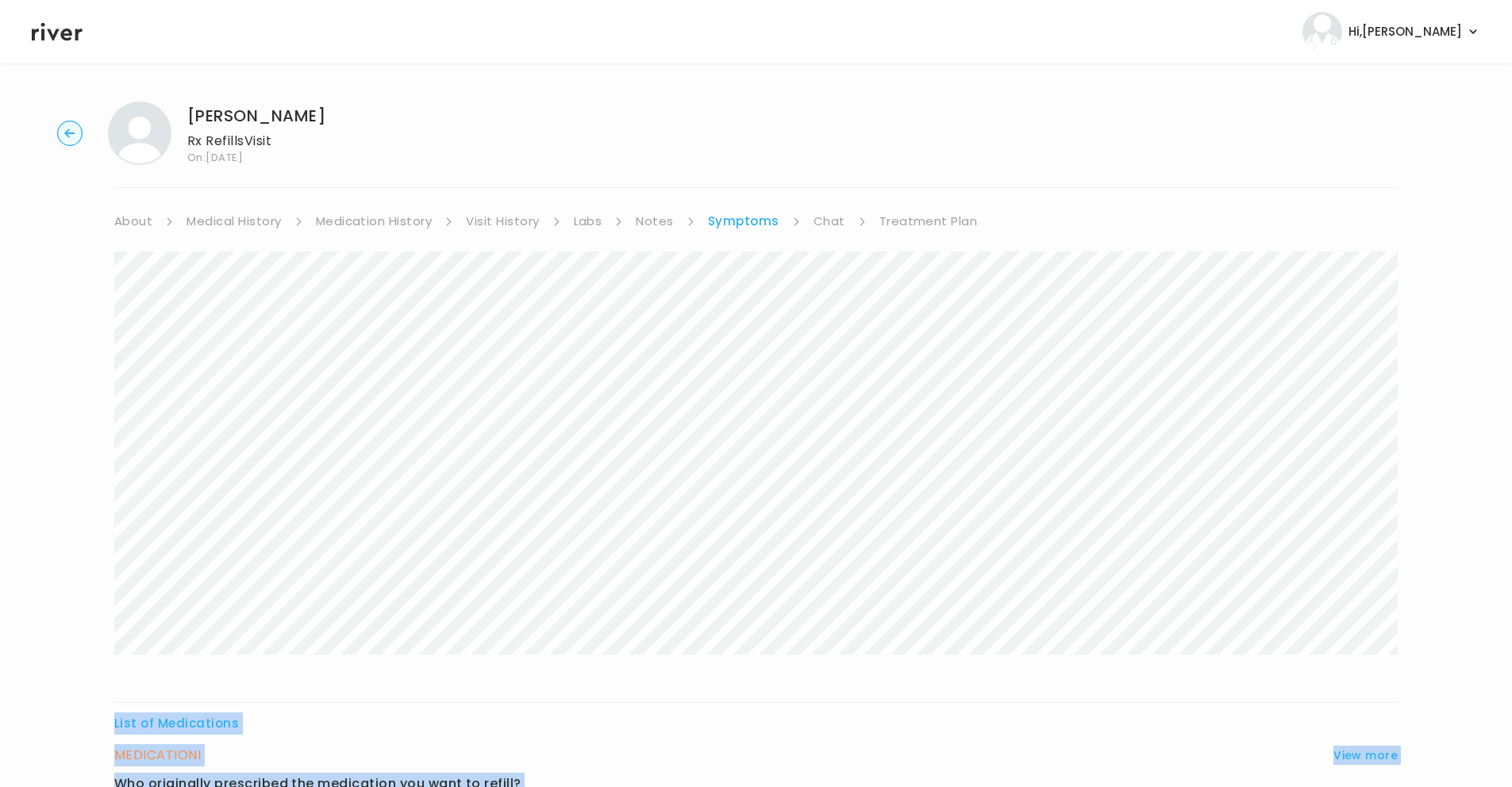 click on "Chat" at bounding box center [829, 221] 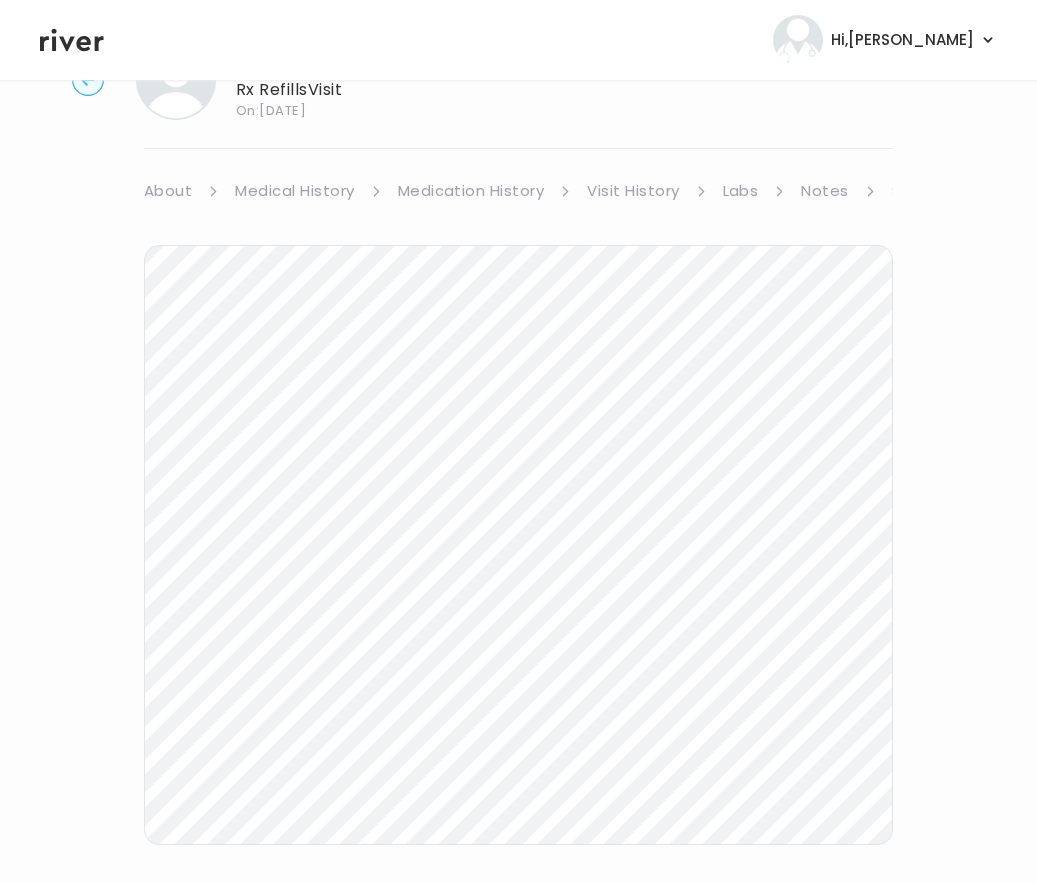 scroll, scrollTop: 0, scrollLeft: 0, axis: both 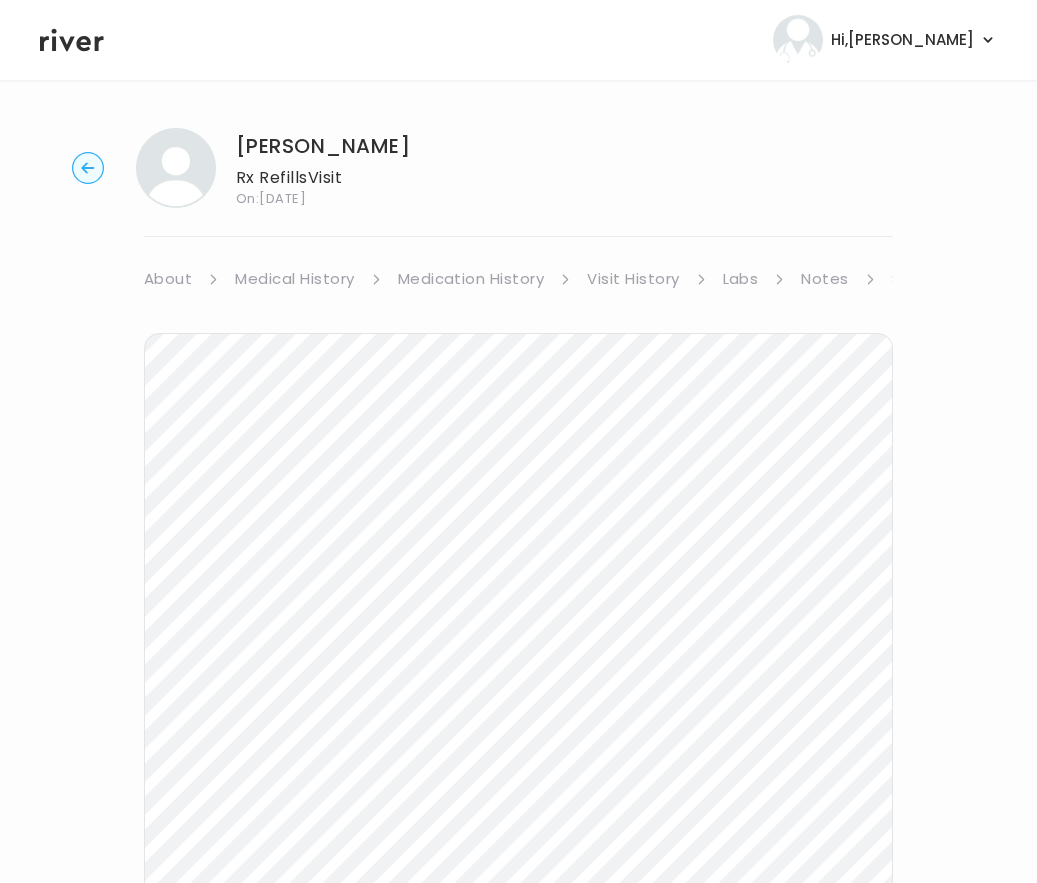 click on "Visit History" at bounding box center (633, 279) 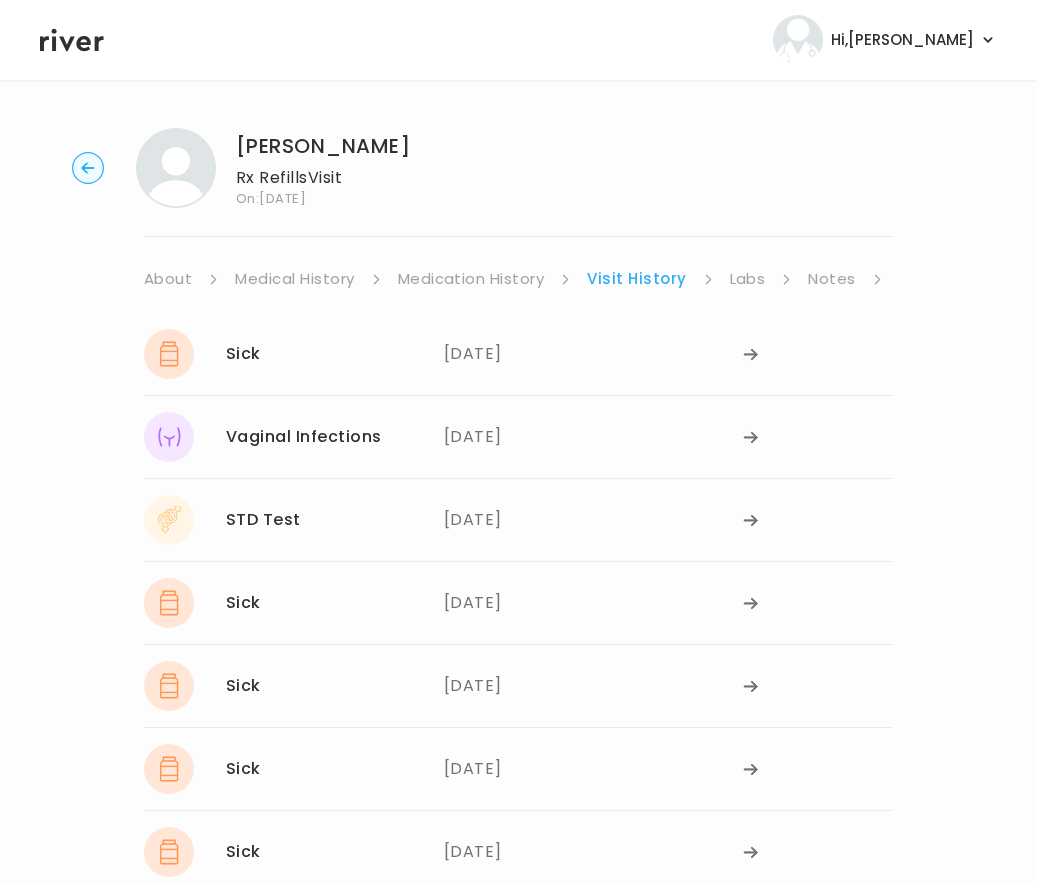 click on "Labs" at bounding box center (748, 279) 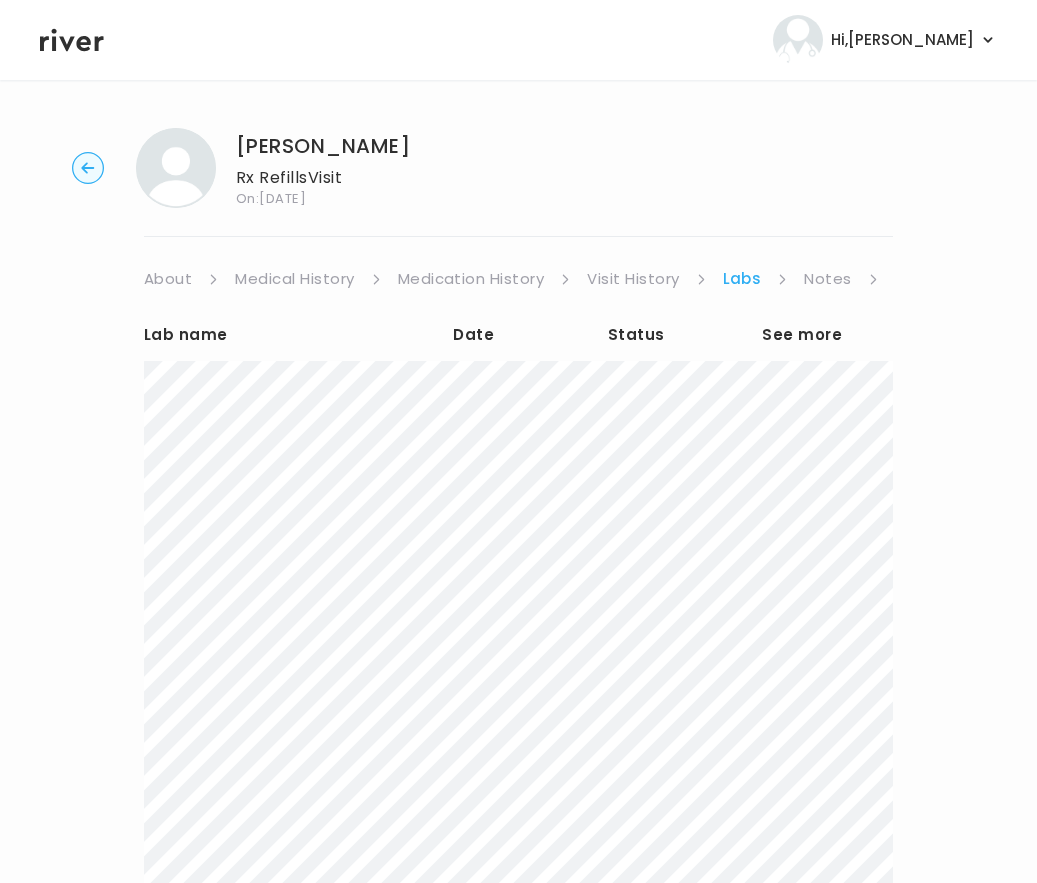 scroll, scrollTop: 4, scrollLeft: 0, axis: vertical 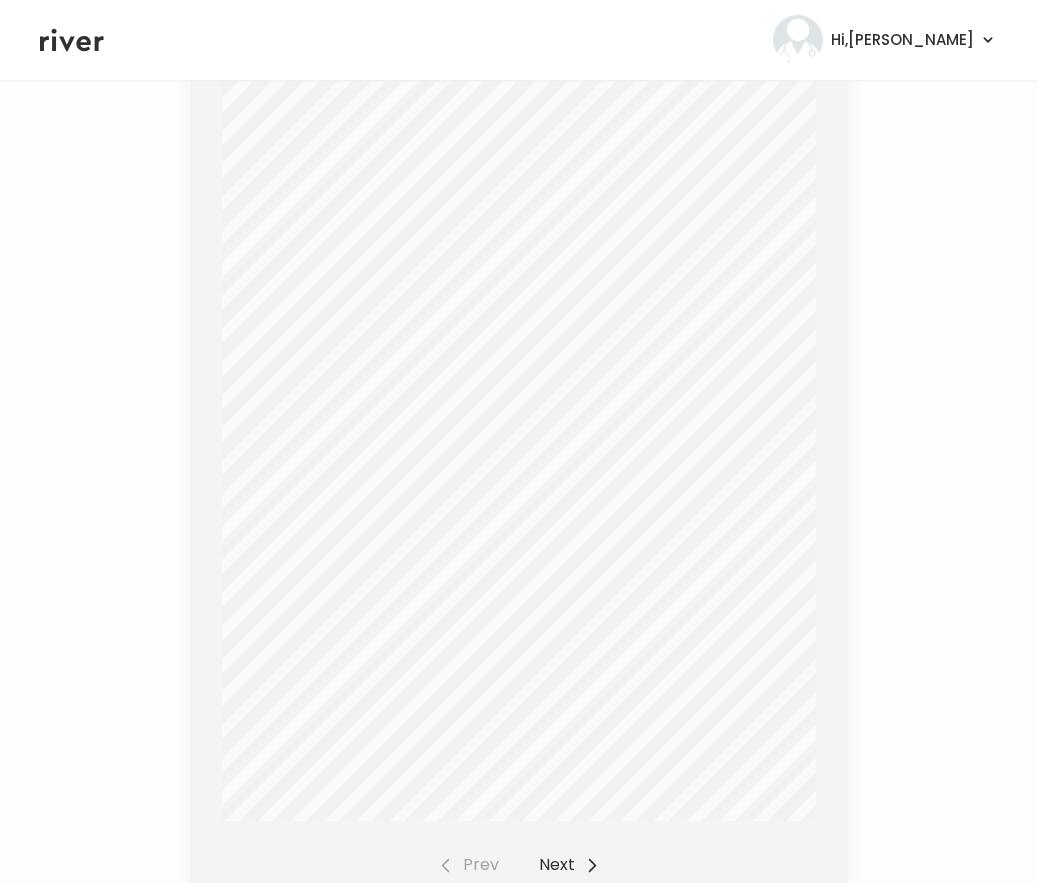 click on "Next" at bounding box center [569, 865] 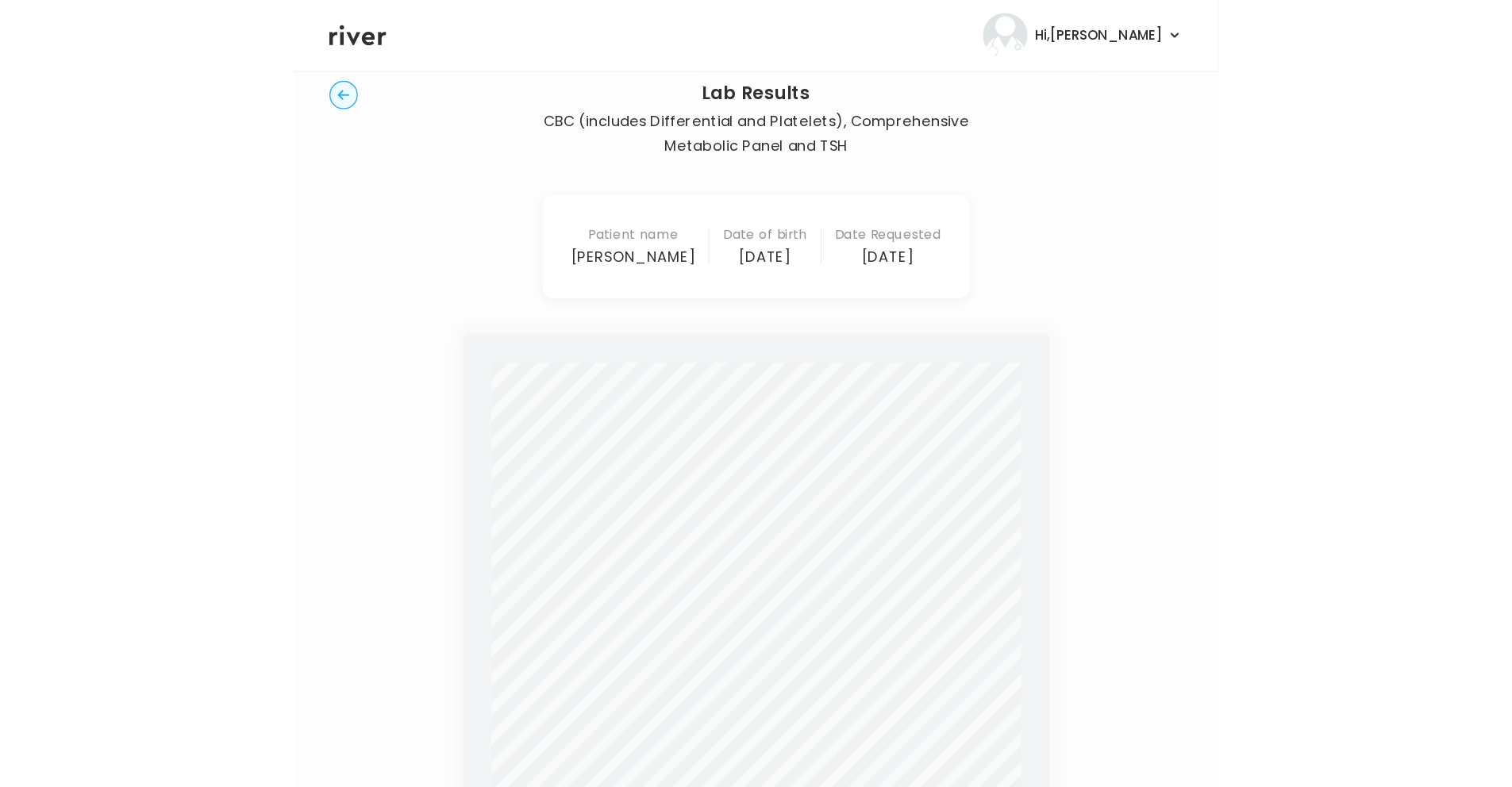 scroll, scrollTop: 0, scrollLeft: 0, axis: both 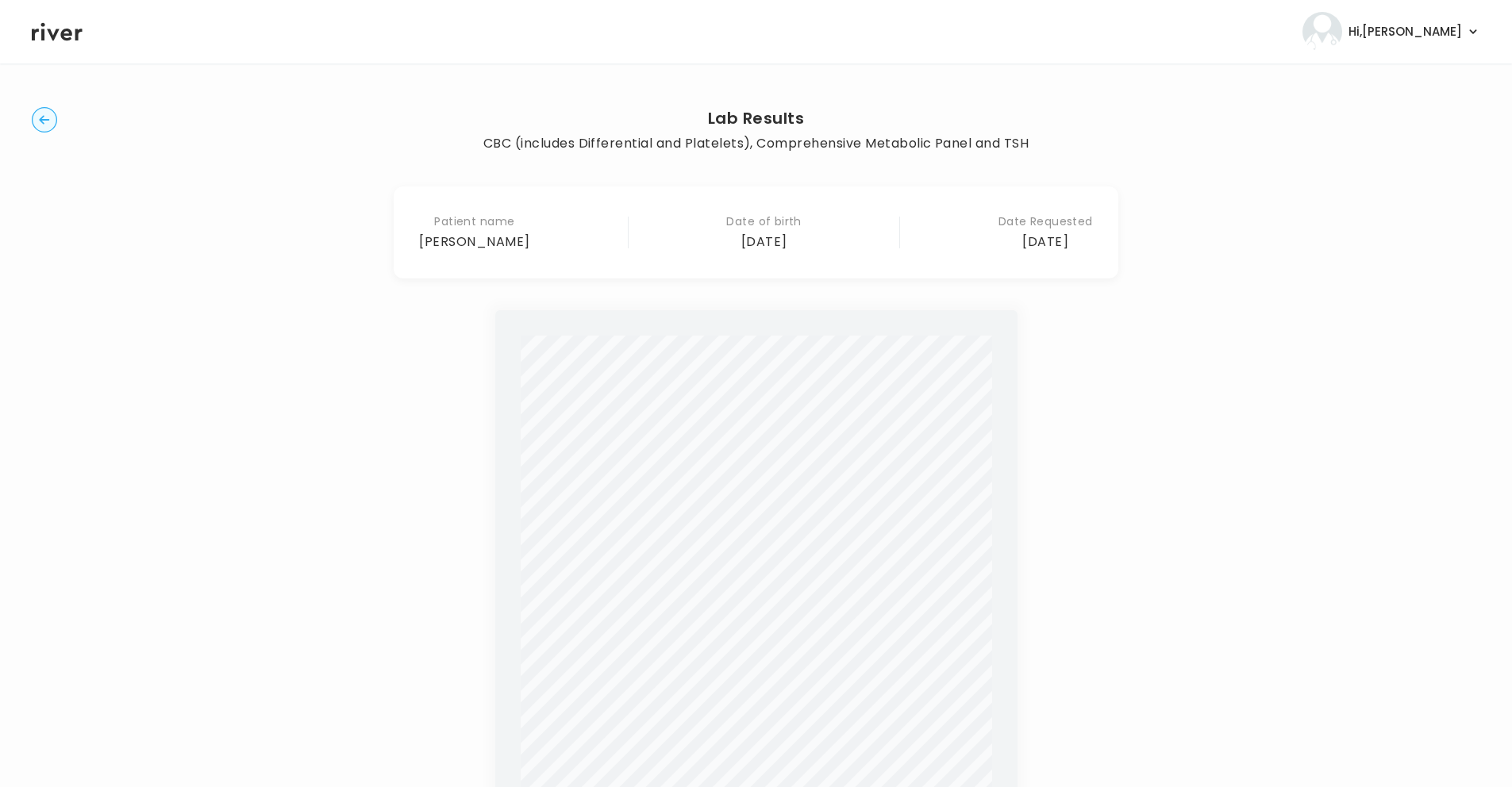 click 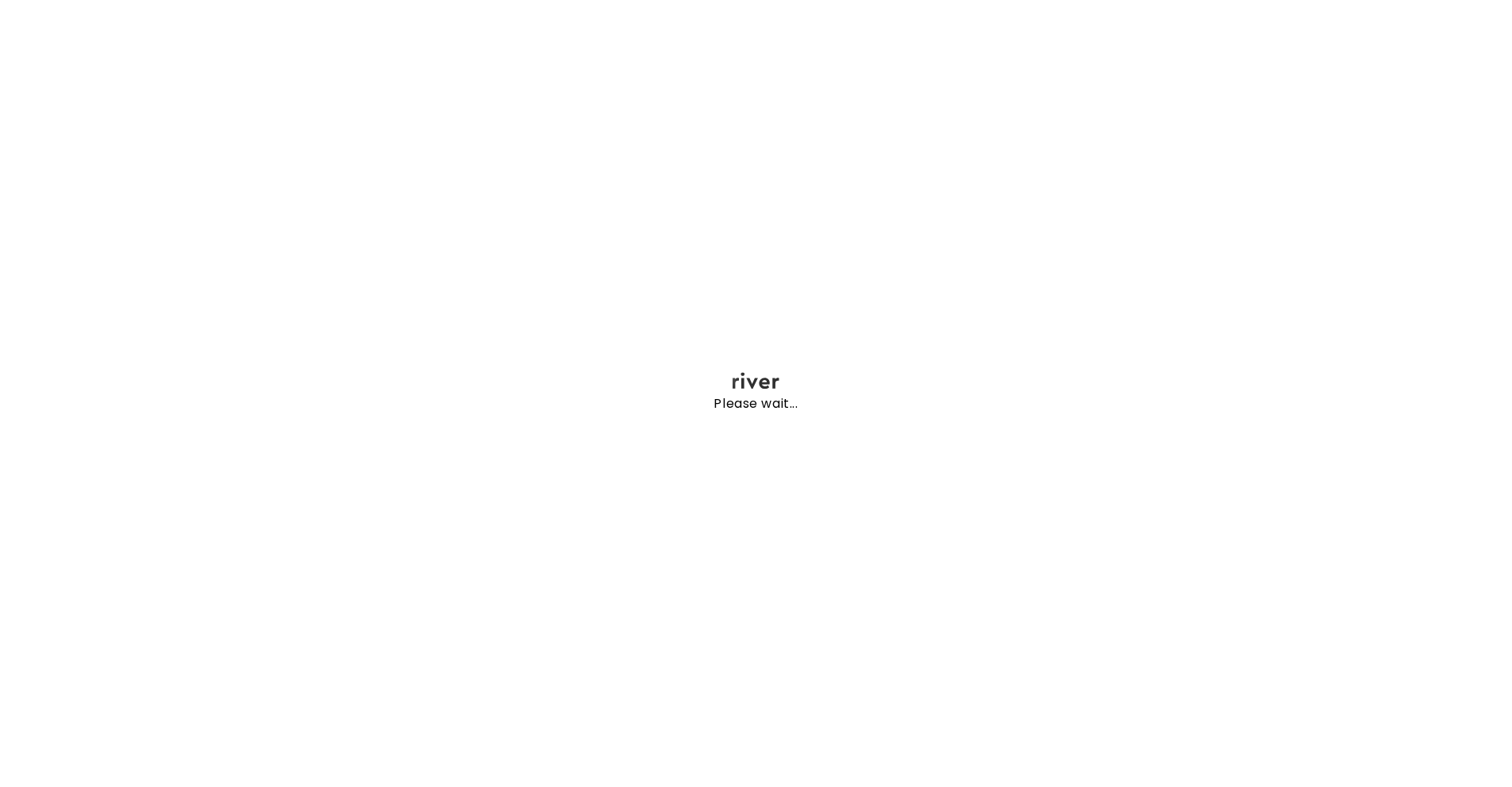 scroll, scrollTop: 0, scrollLeft: 0, axis: both 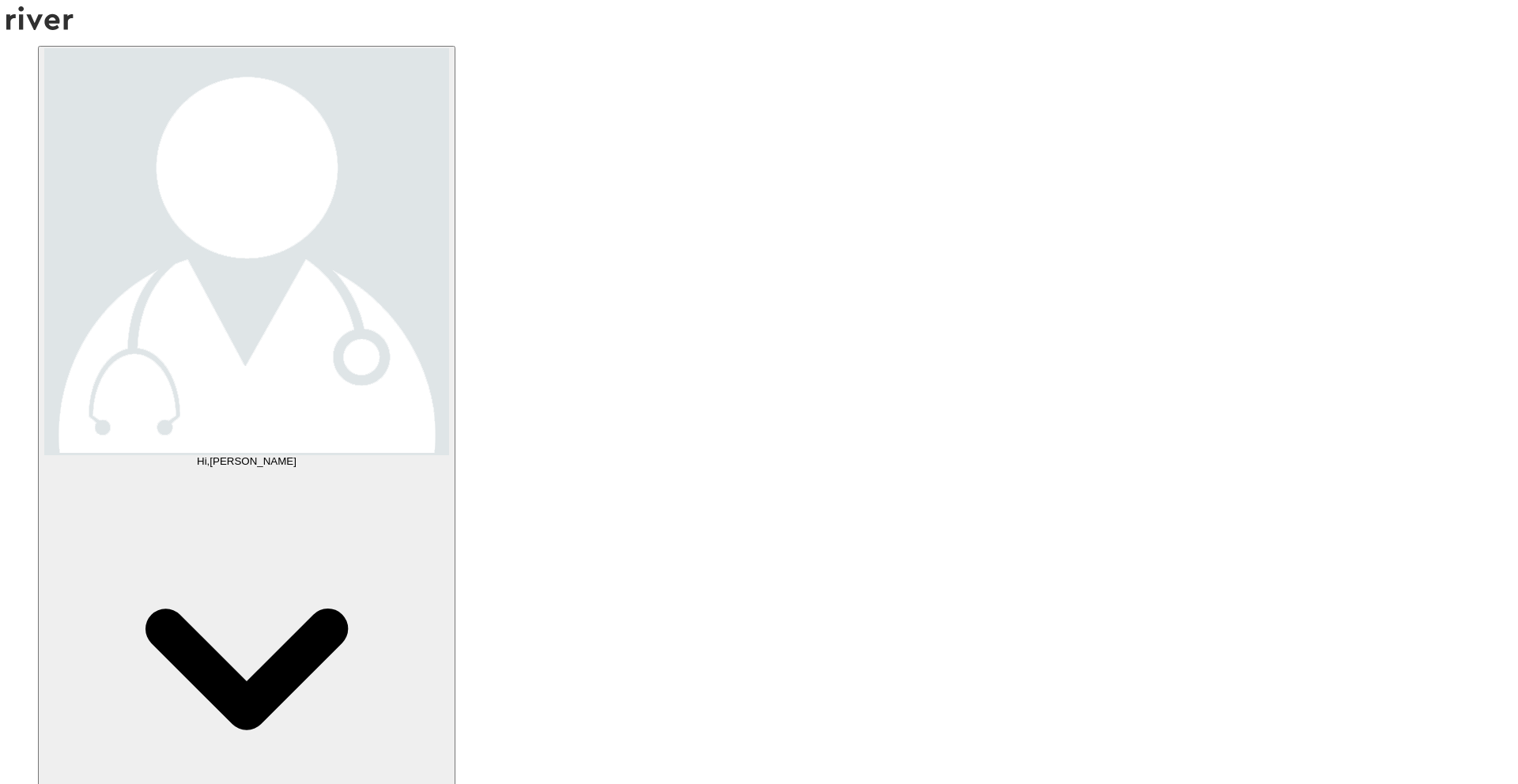 click on "Treatment Plan" at bounding box center (77, 5124) 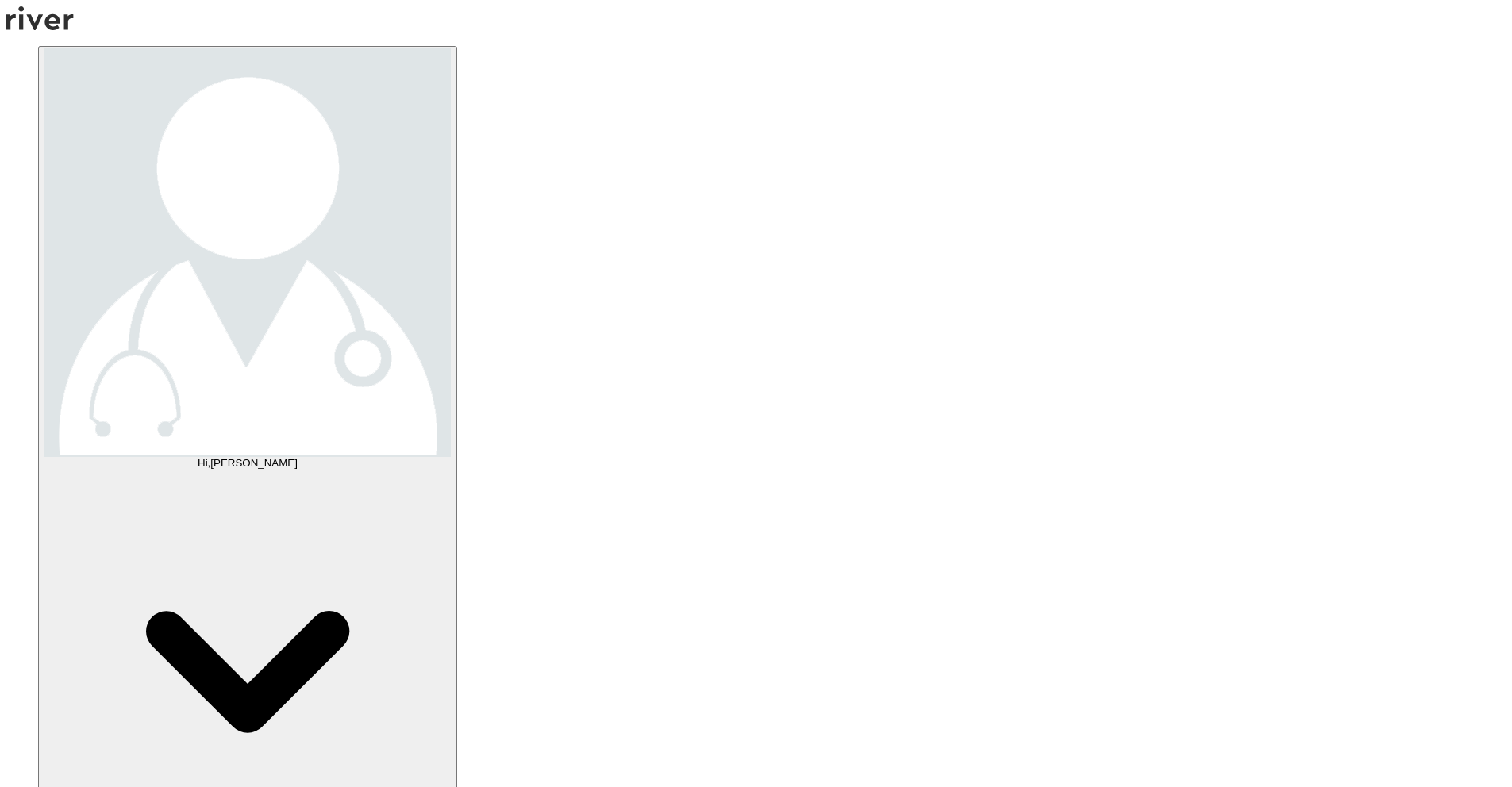 scroll, scrollTop: 274, scrollLeft: 0, axis: vertical 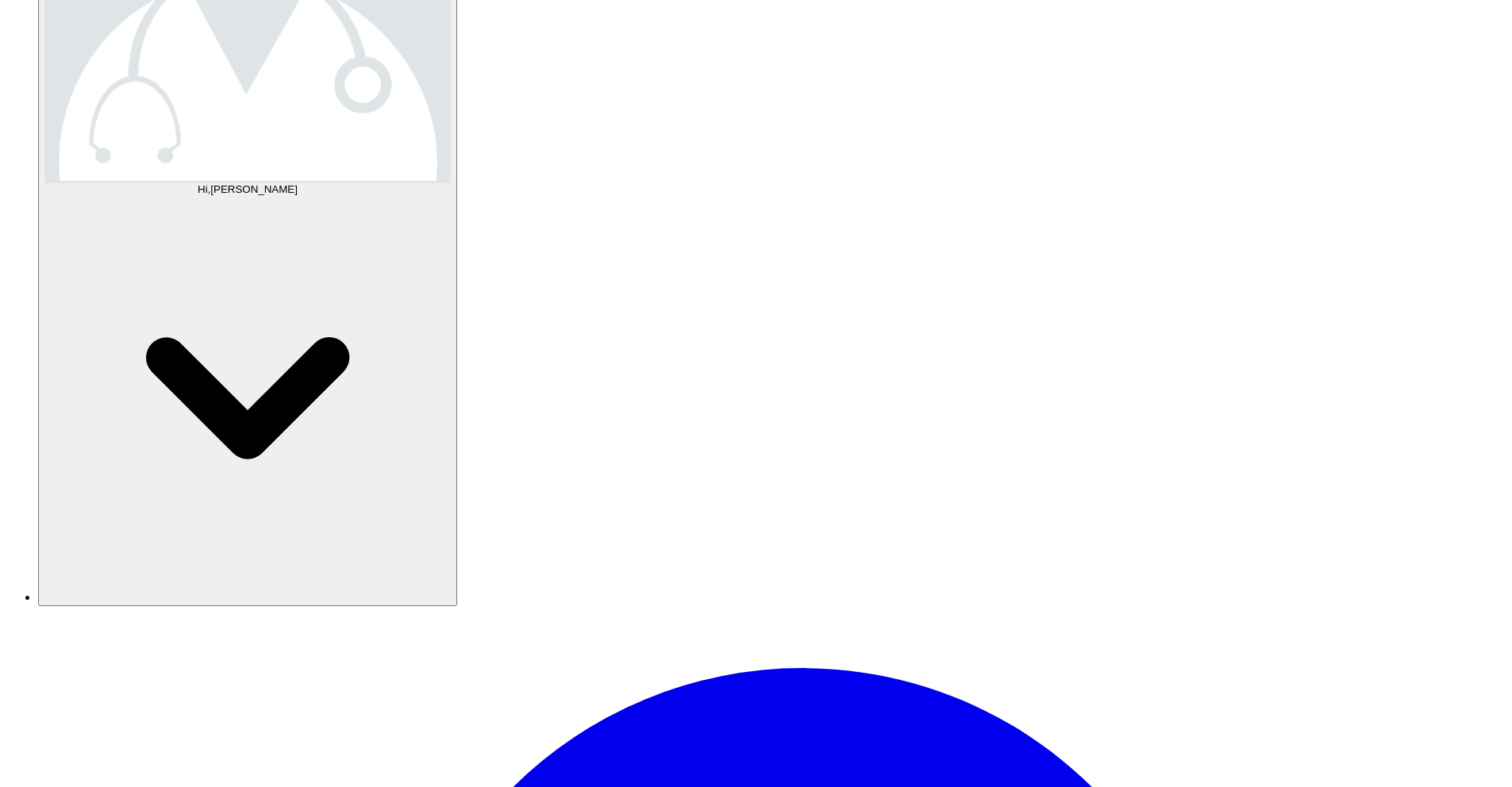 click on "Update treatment notes" at bounding box center [74, 5027] 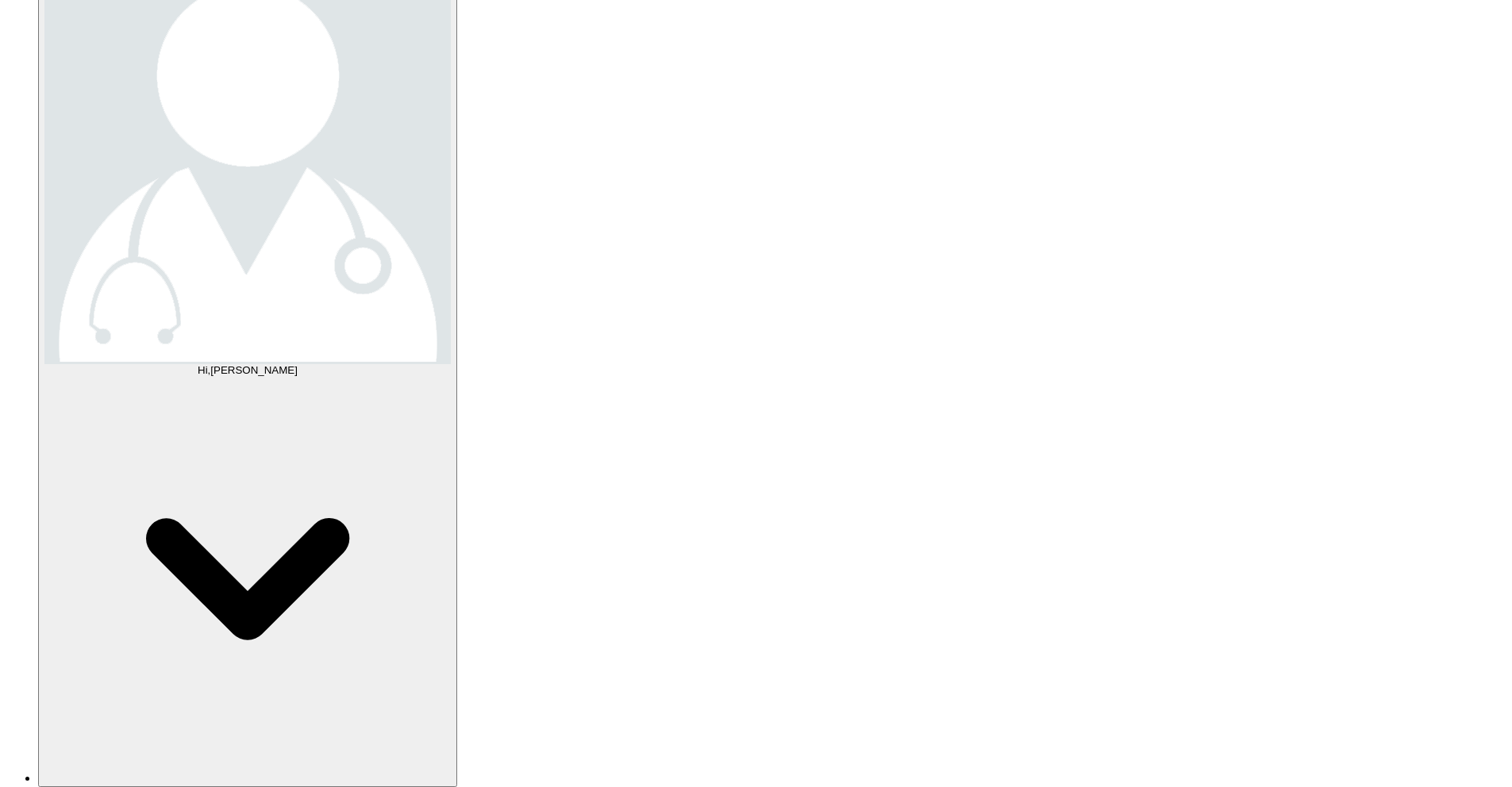 scroll, scrollTop: 99, scrollLeft: 0, axis: vertical 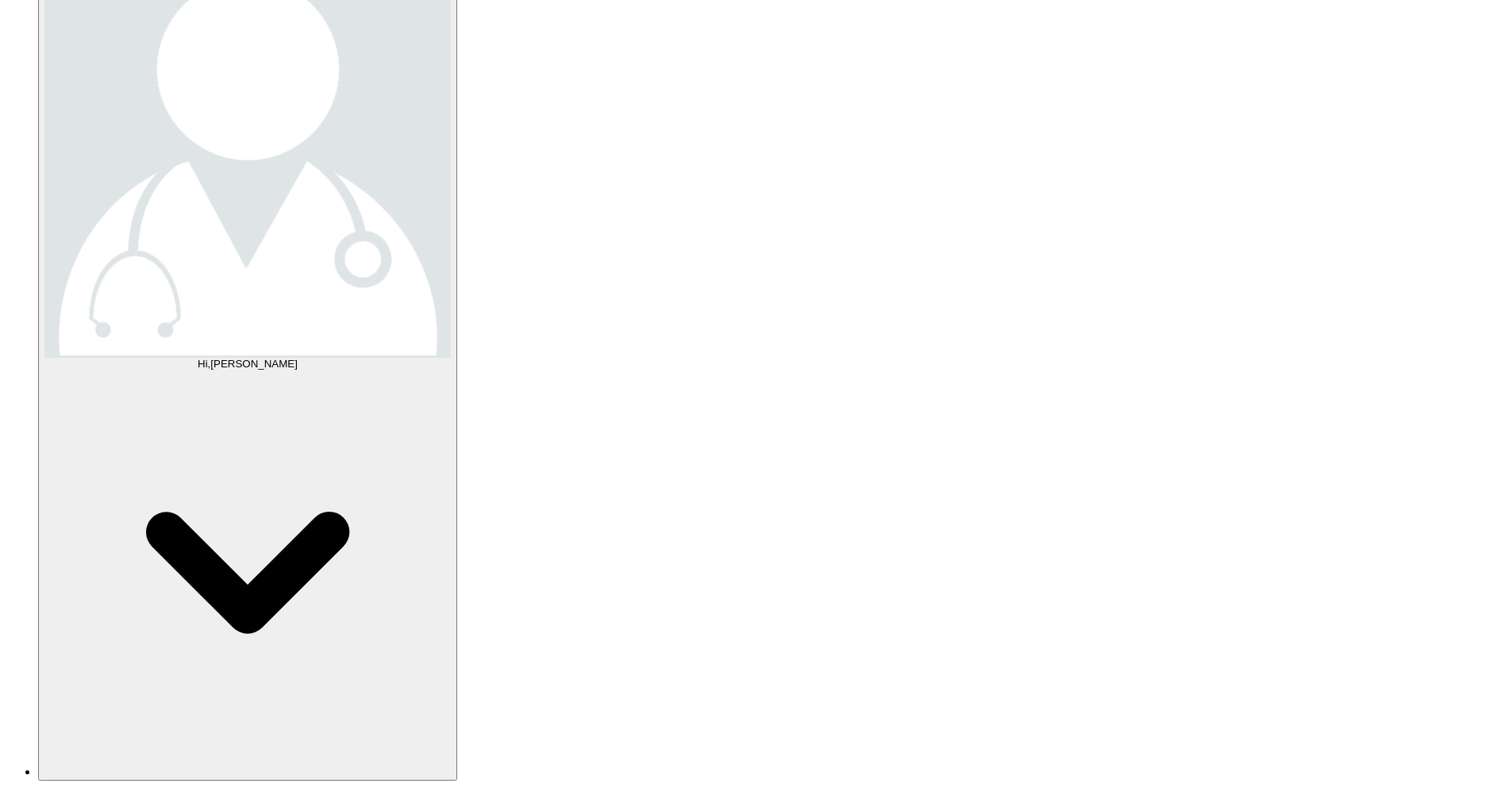 click on "Update note" at bounding box center (41, 6099) 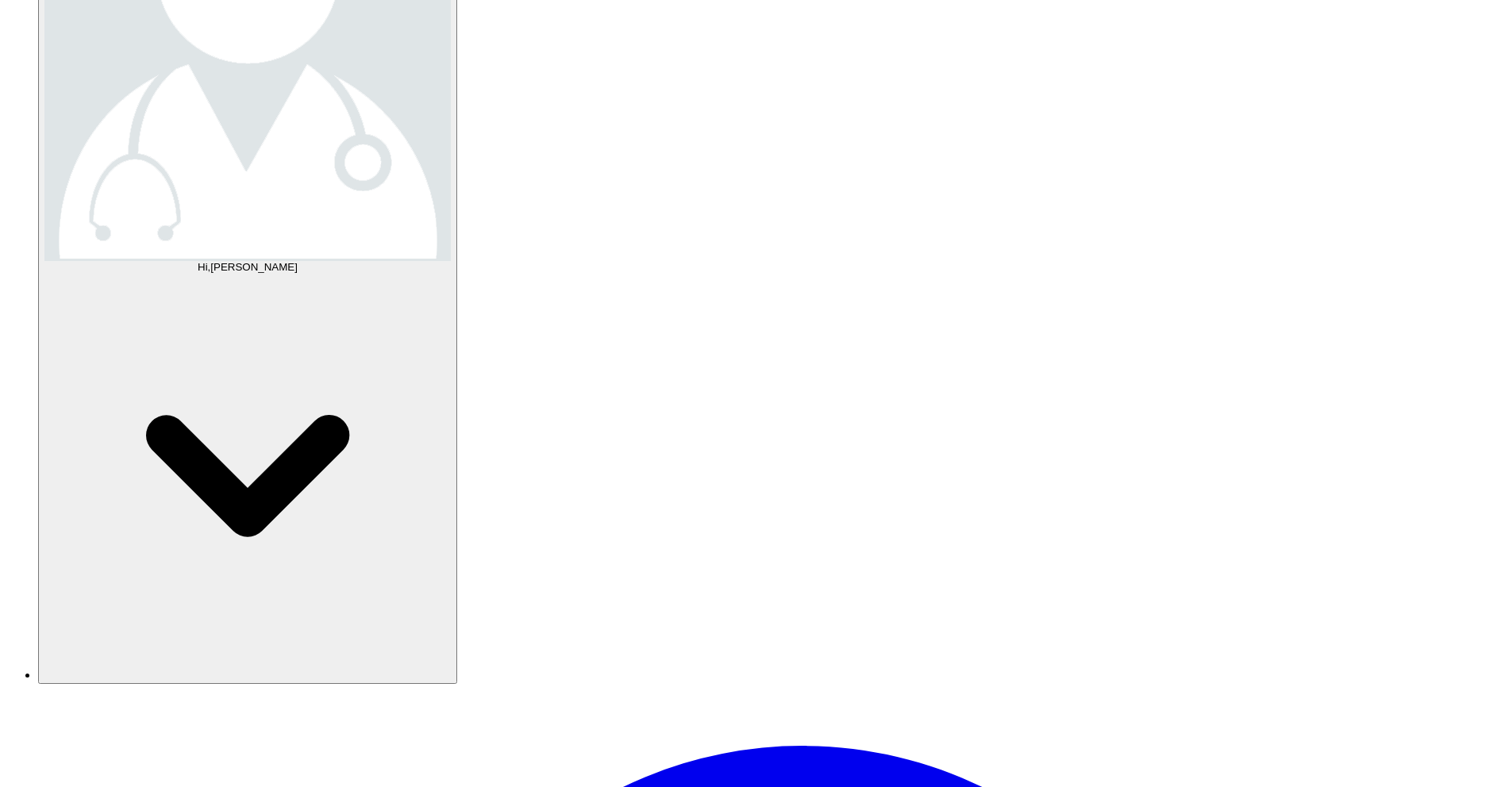 scroll, scrollTop: 274, scrollLeft: 0, axis: vertical 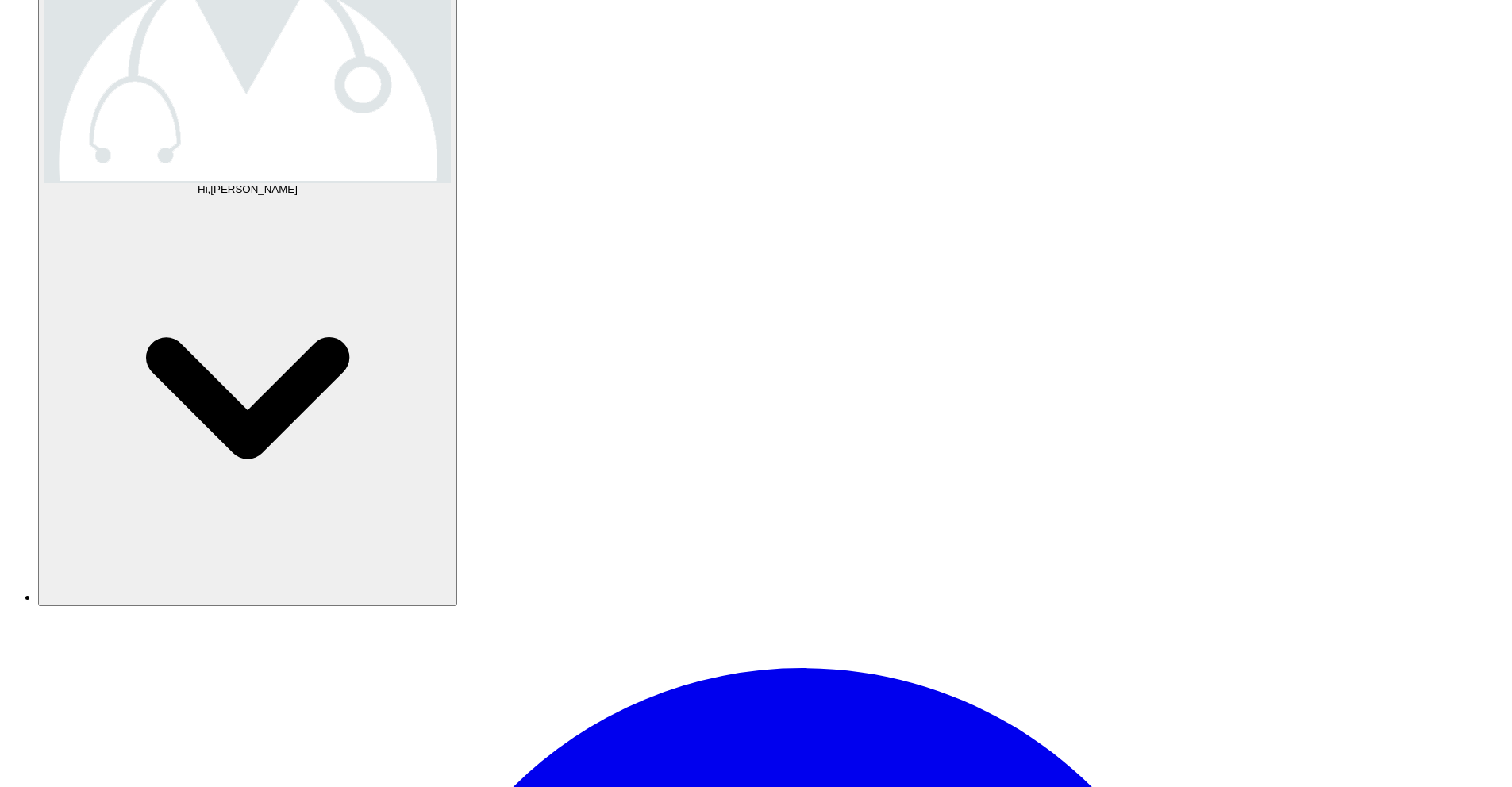 click on "Update treatment notes" at bounding box center [74, 5027] 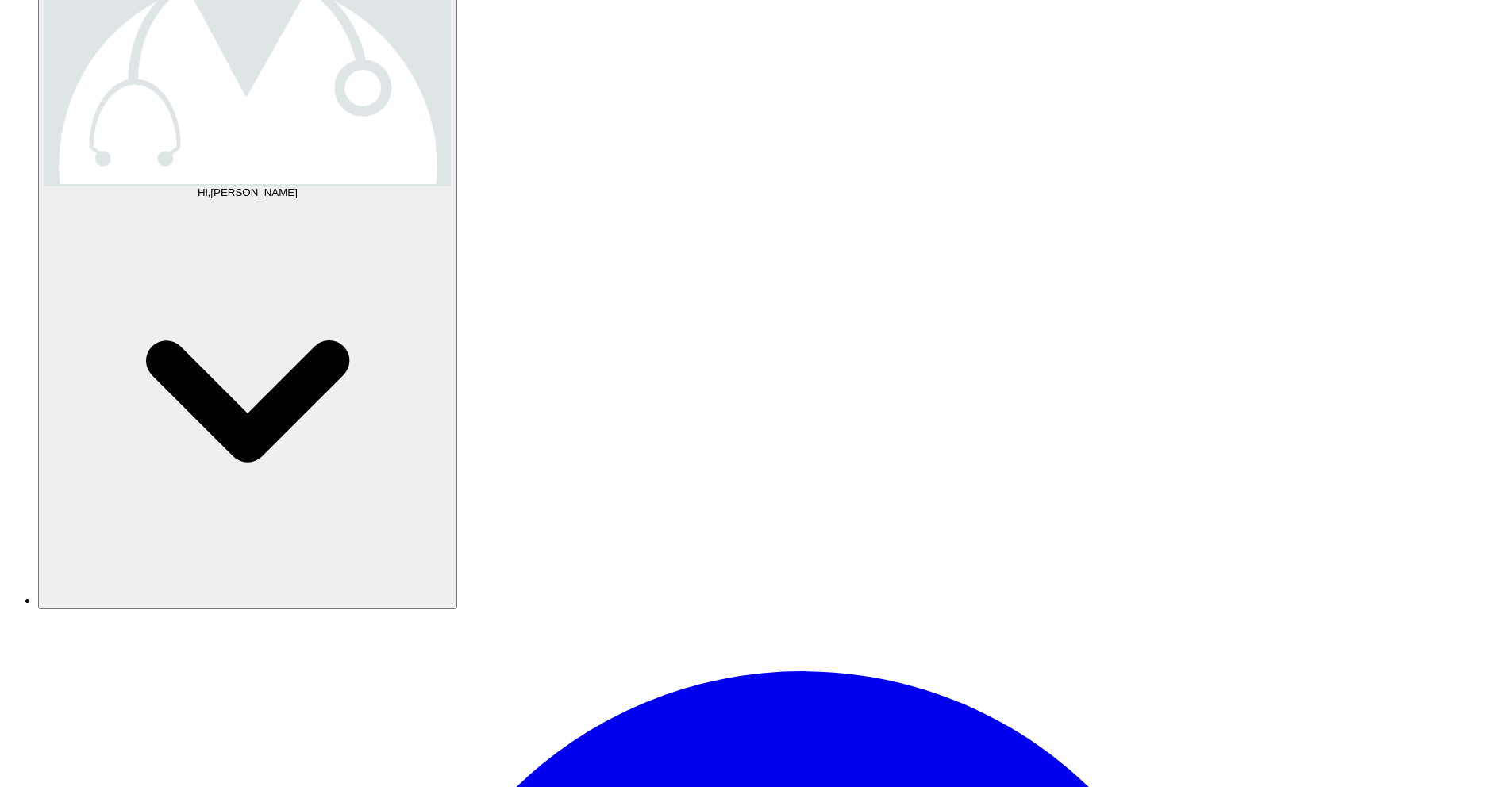 scroll, scrollTop: 267, scrollLeft: 0, axis: vertical 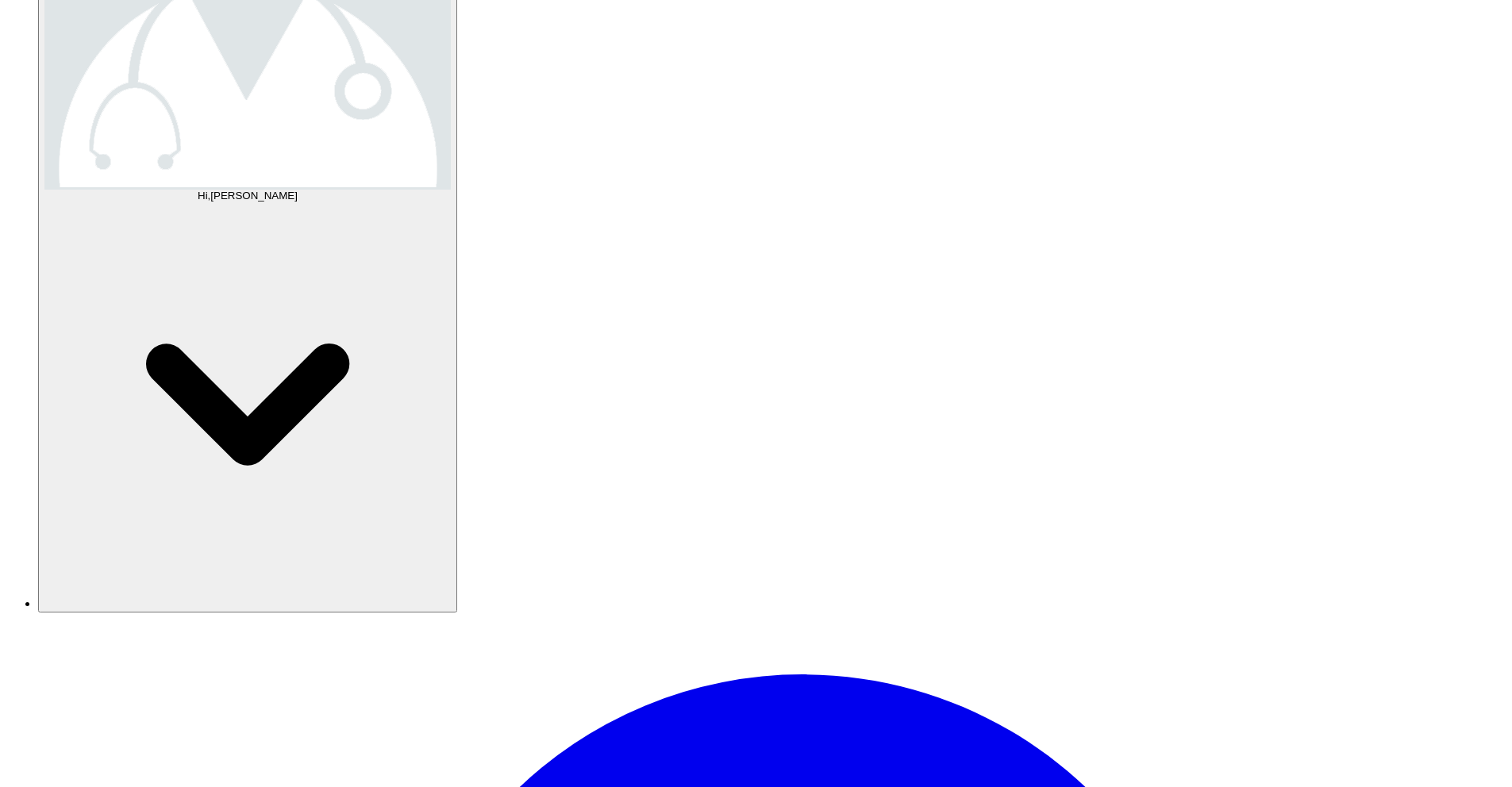 click on "Provider notes Notes to patient Click here to attach files Update note" at bounding box center [756, 5695] 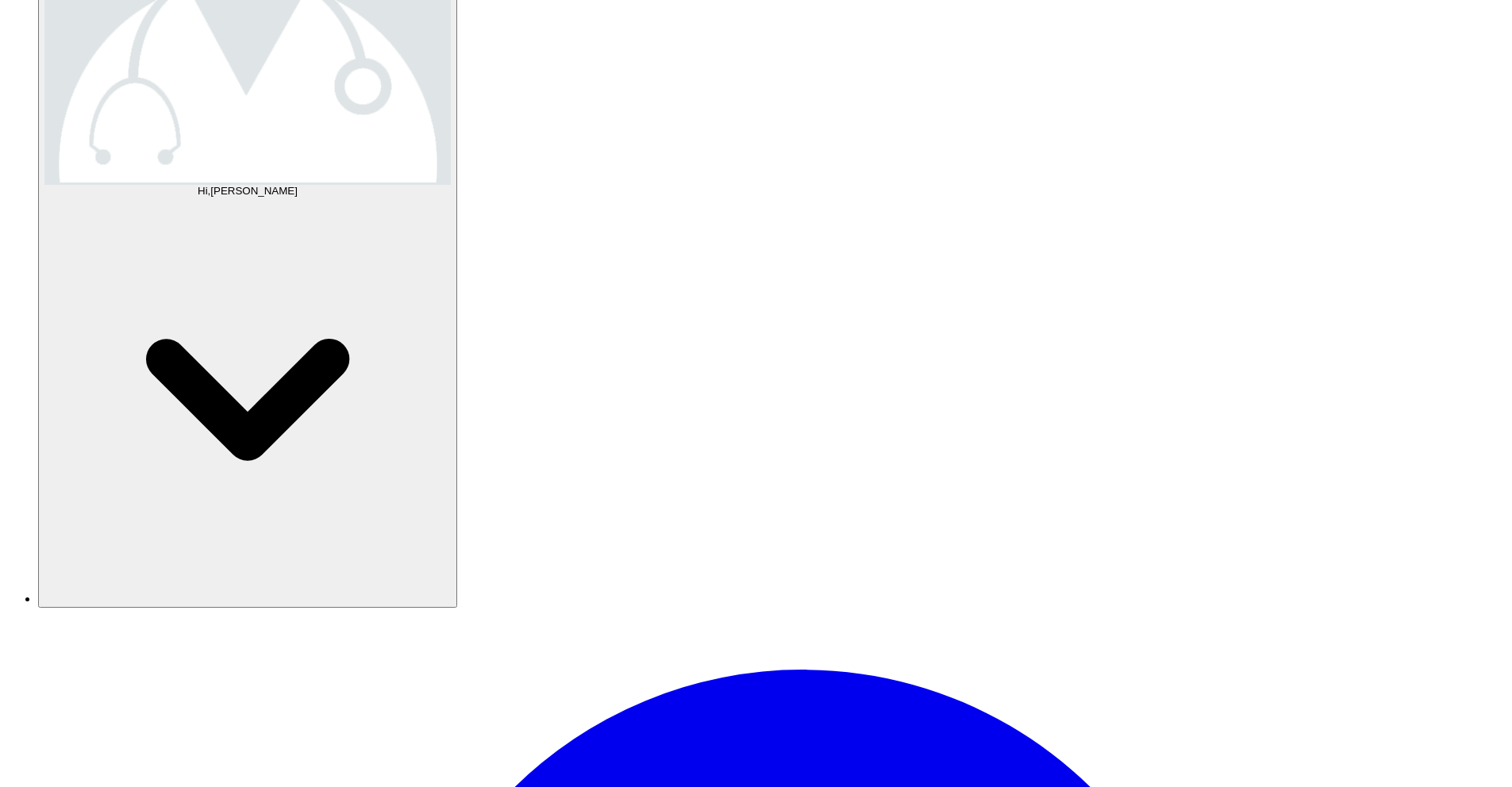 scroll, scrollTop: 274, scrollLeft: 0, axis: vertical 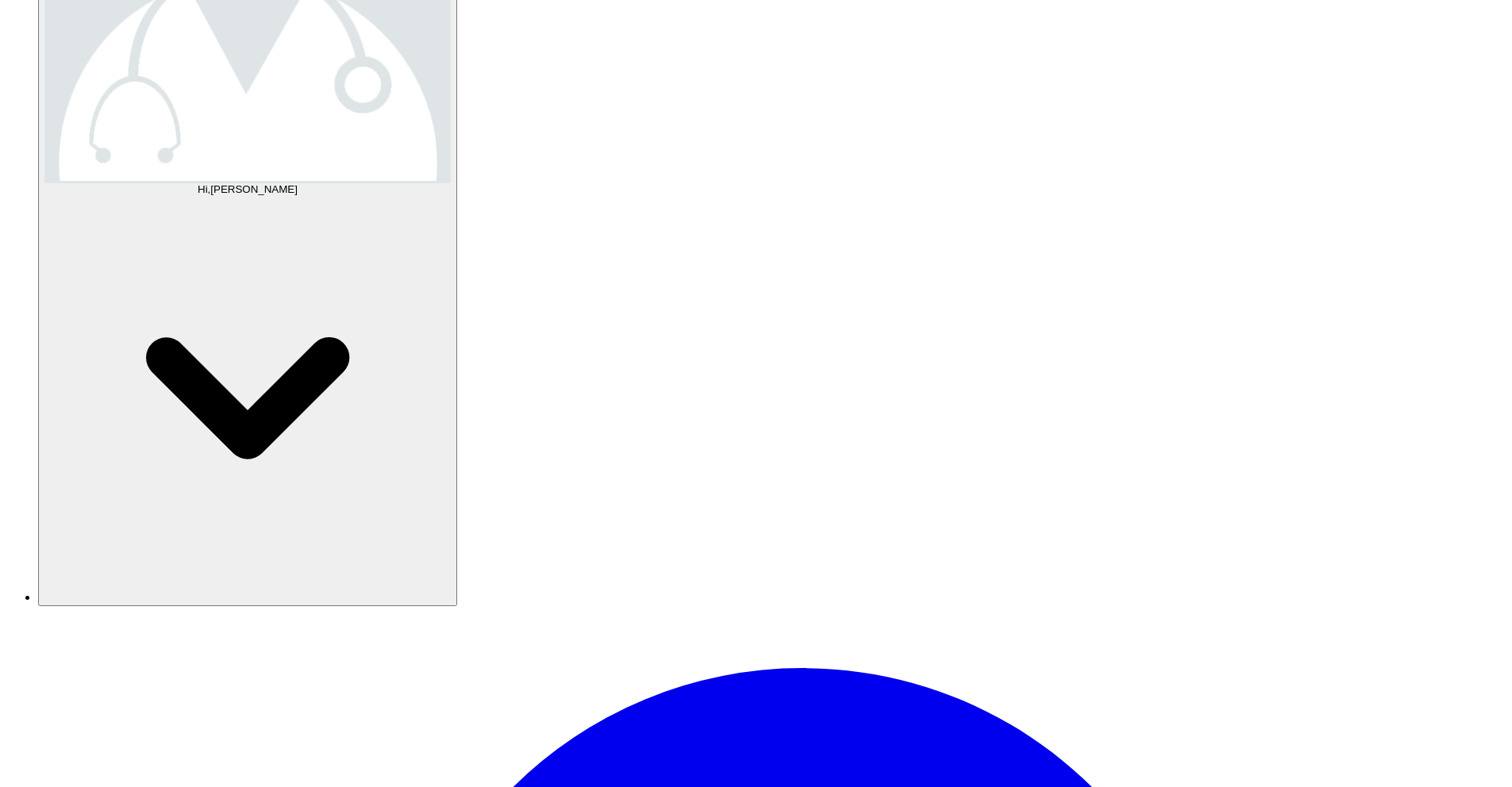 click on "Update note" at bounding box center (41, 5925) 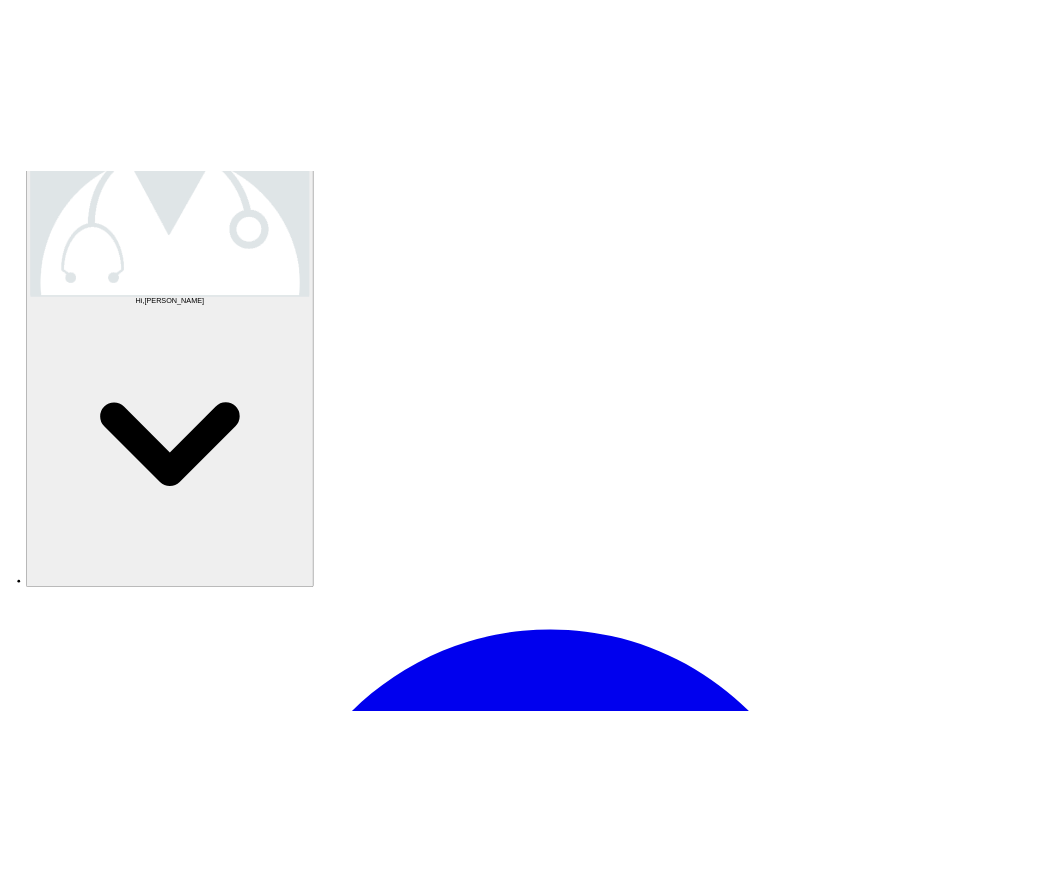 scroll, scrollTop: 344, scrollLeft: 0, axis: vertical 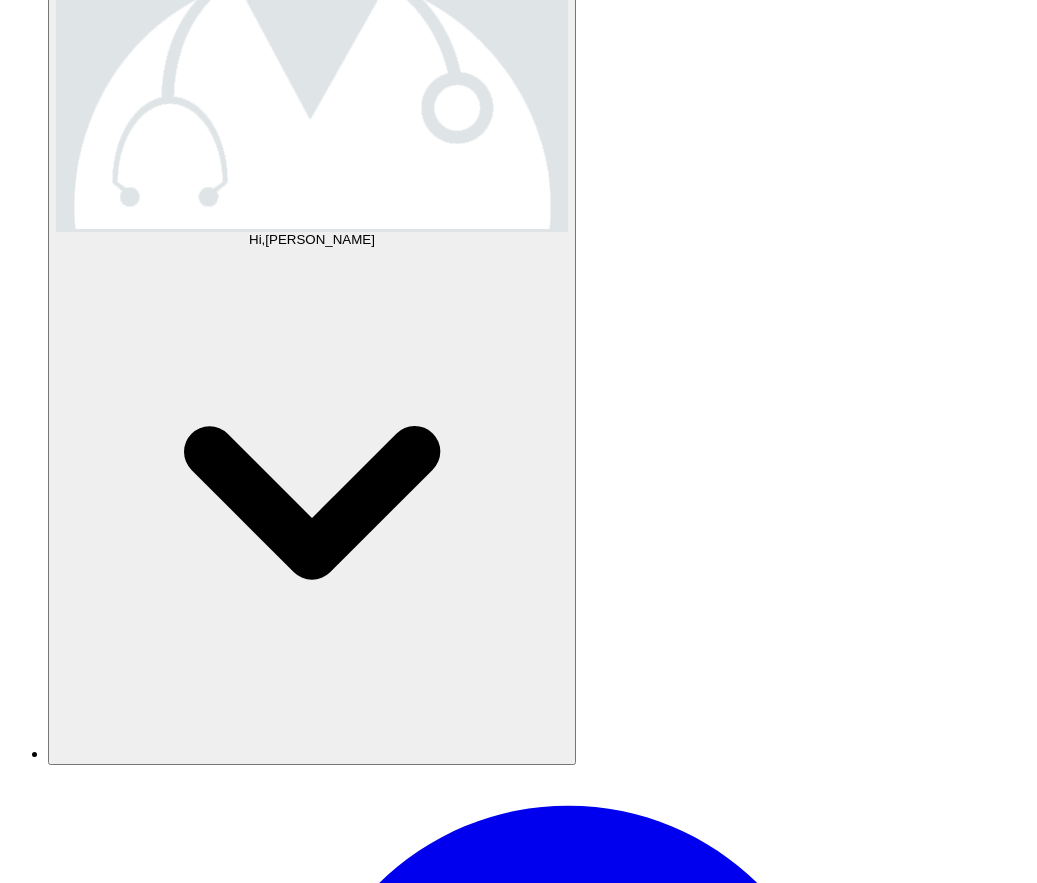 click on "Update treatment notes" at bounding box center (93, 4597) 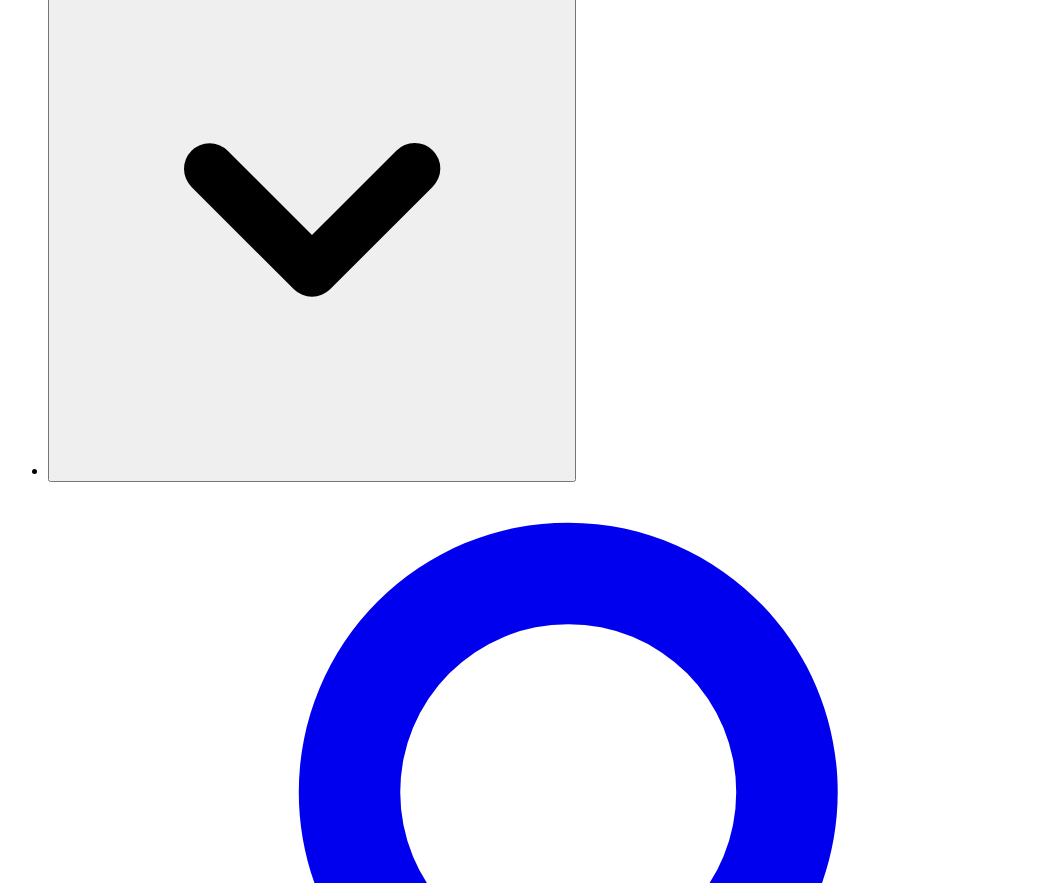 scroll, scrollTop: 646, scrollLeft: 0, axis: vertical 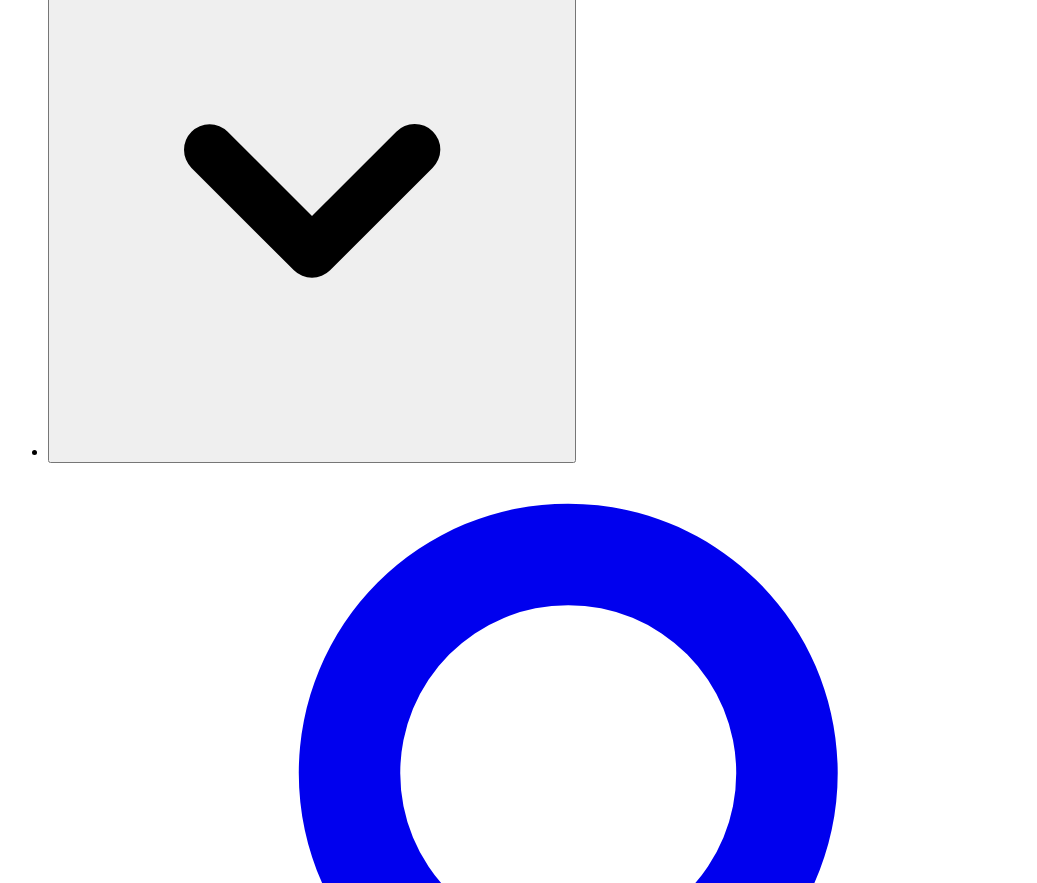 click on "Update note" at bounding box center (52, 5426) 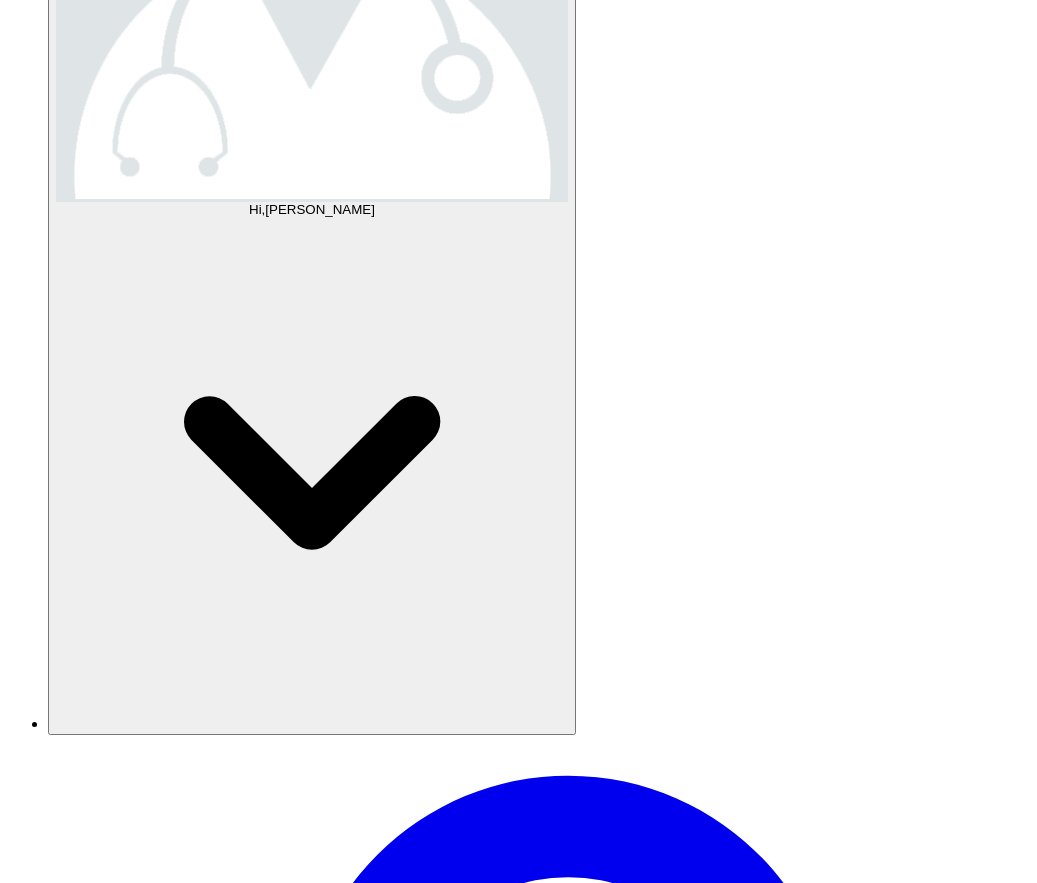 scroll, scrollTop: 0, scrollLeft: 0, axis: both 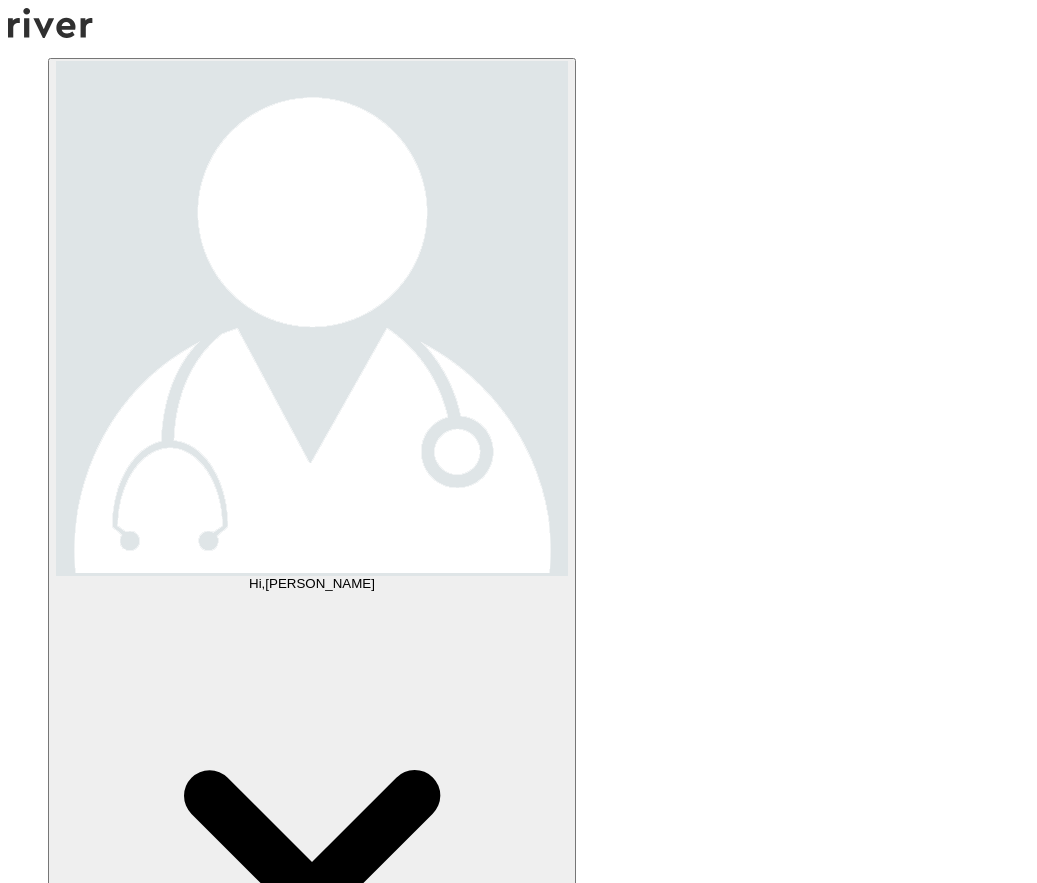 click on "Add new prescription" at bounding box center (85, 4556) 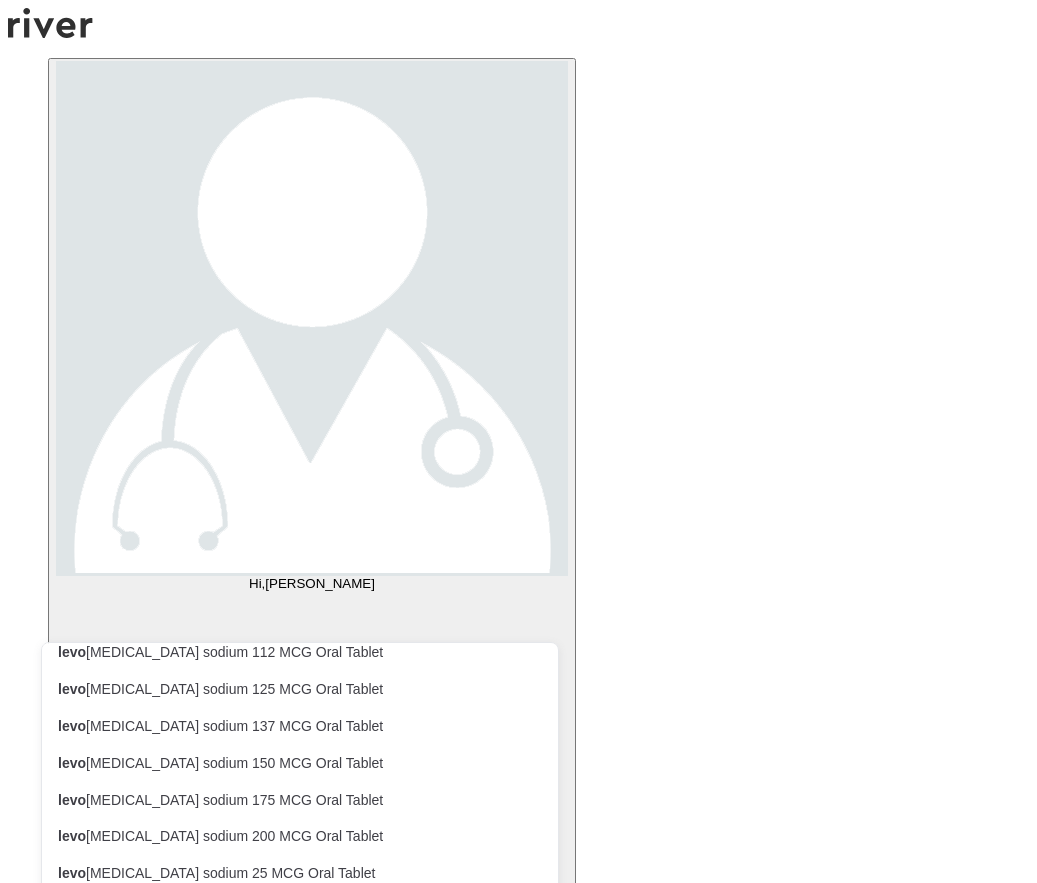 scroll, scrollTop: 234, scrollLeft: 0, axis: vertical 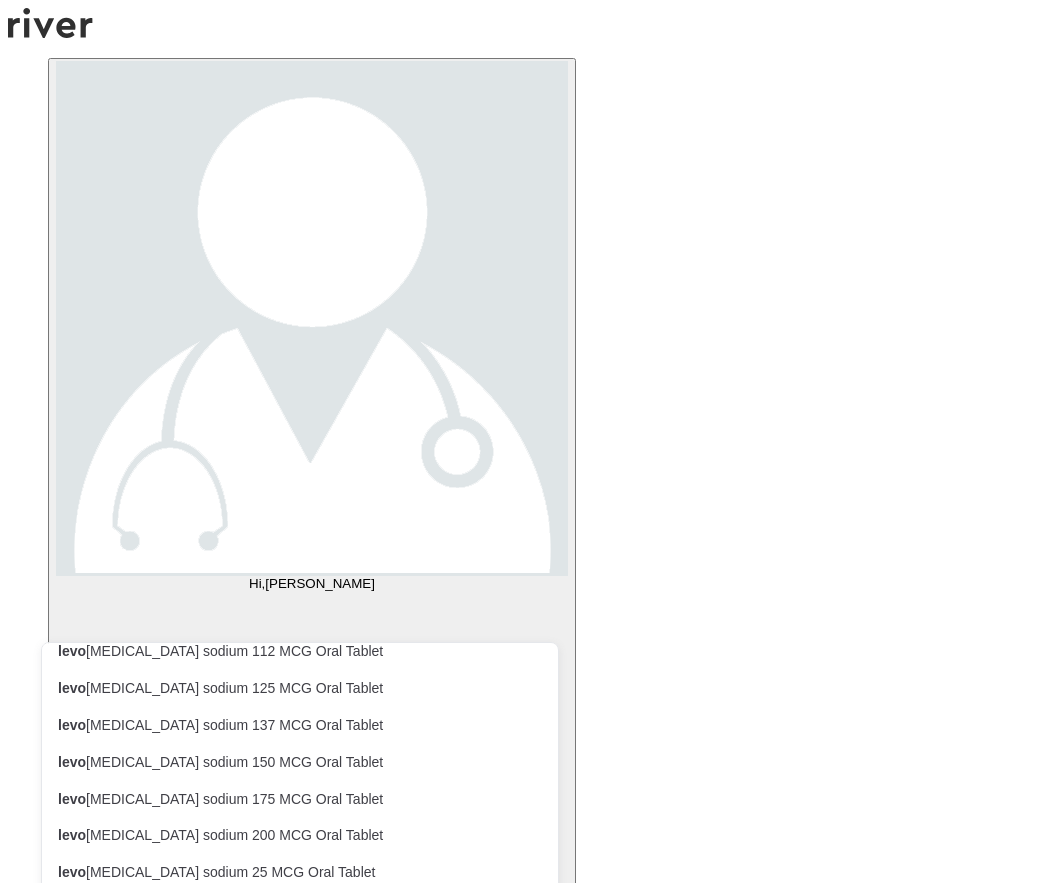 click on "levo thyroxine sodium 150 MCG Oral Tablet" at bounding box center [288, 762] 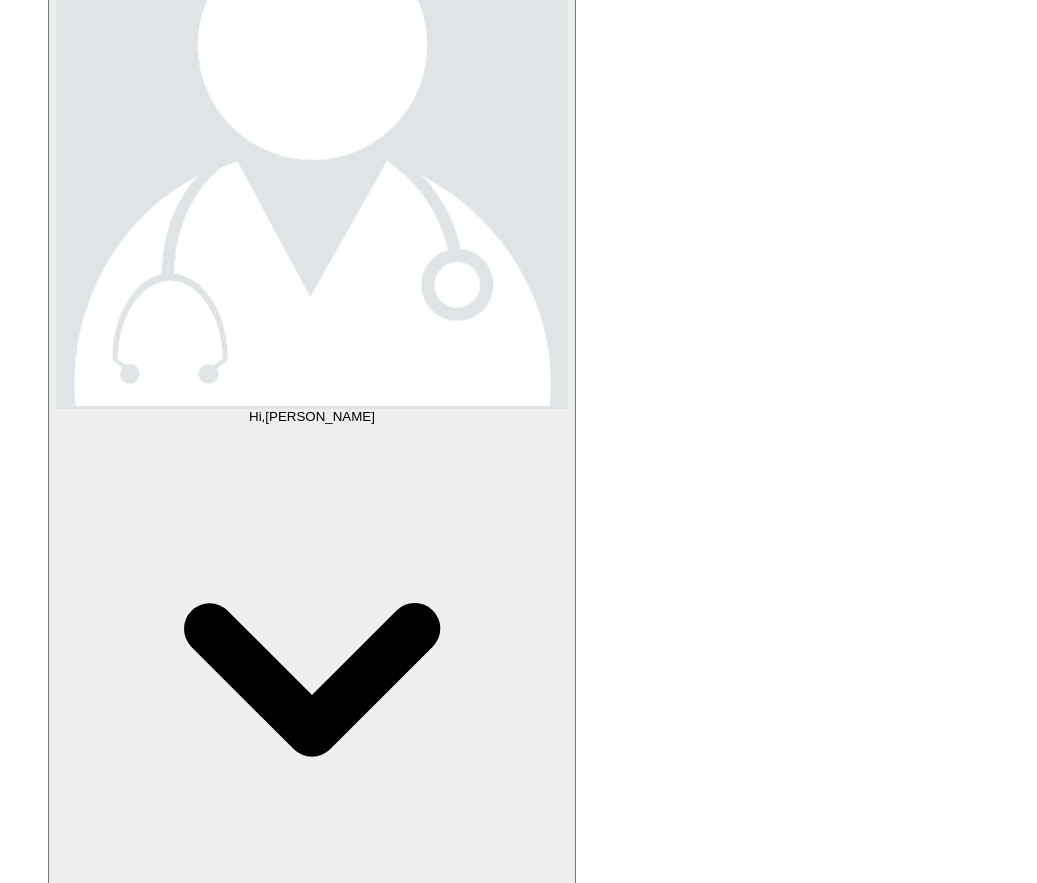 click on "New Medication Search You can now search for any treatment in the standard search without using advanced search. Add Prescription to Order" at bounding box center (518, 6213) 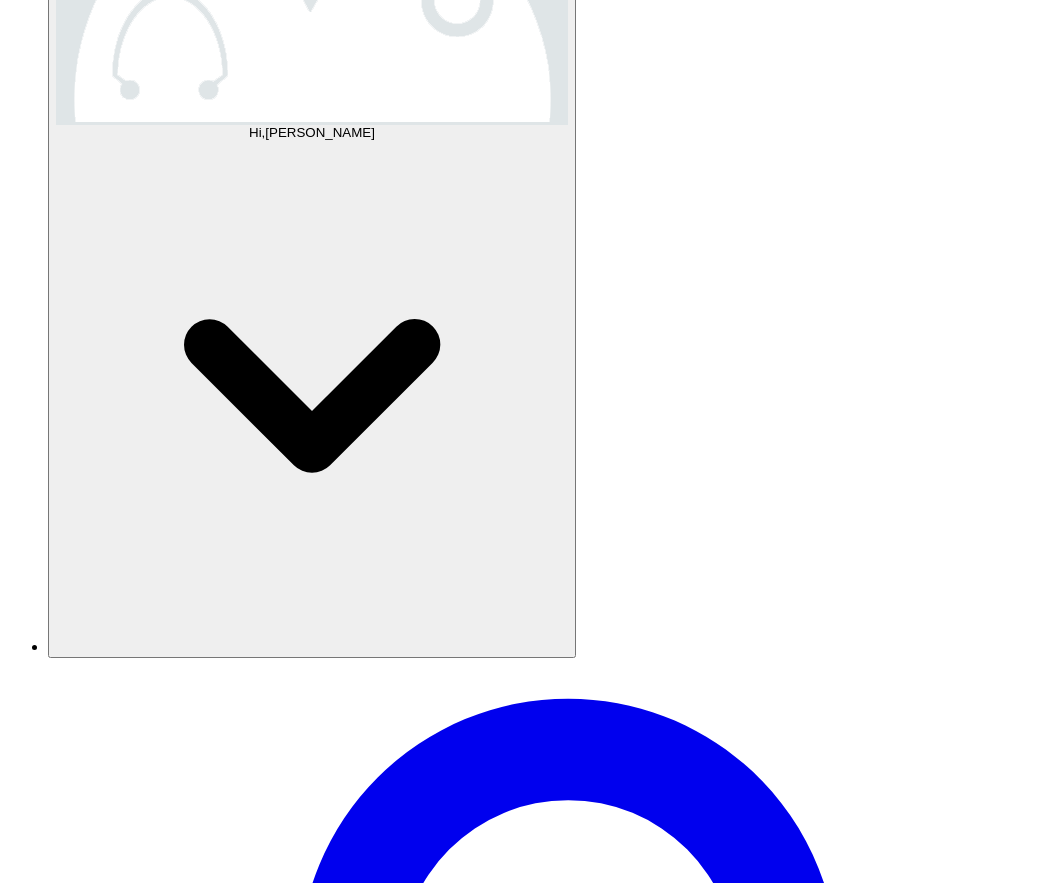 scroll, scrollTop: 646, scrollLeft: 0, axis: vertical 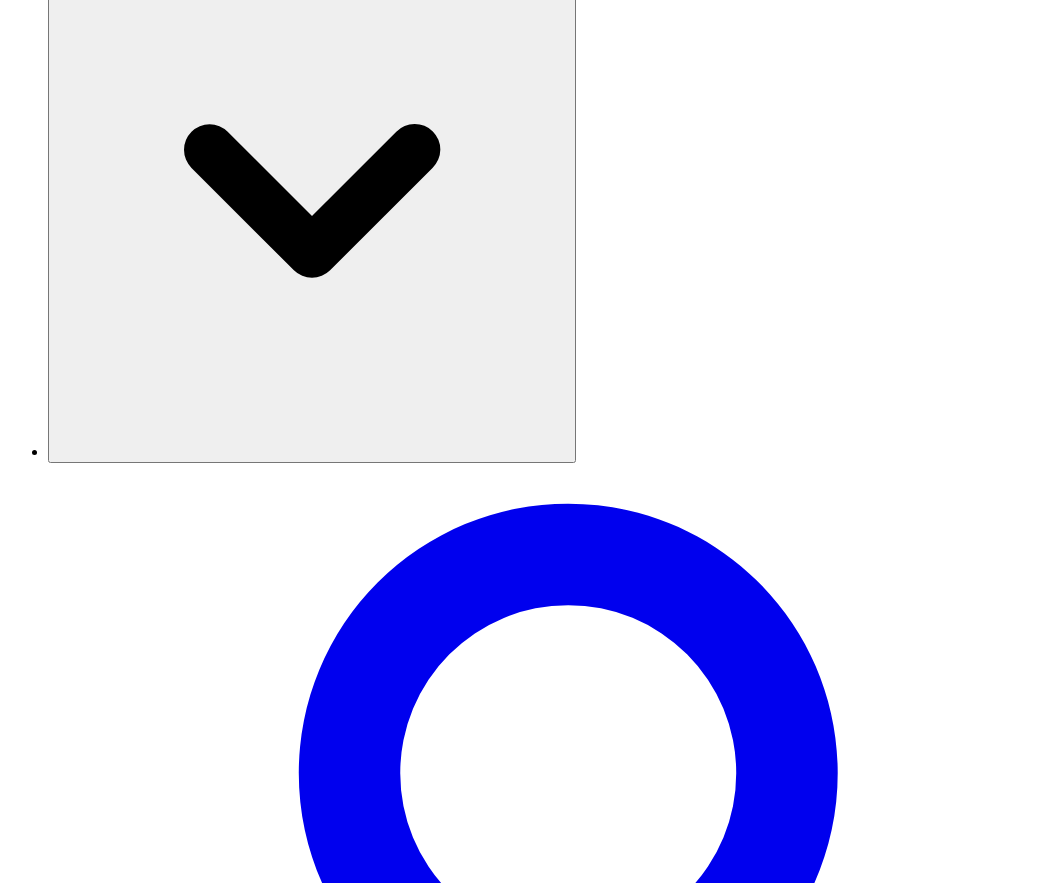 click at bounding box center (248, 5632) 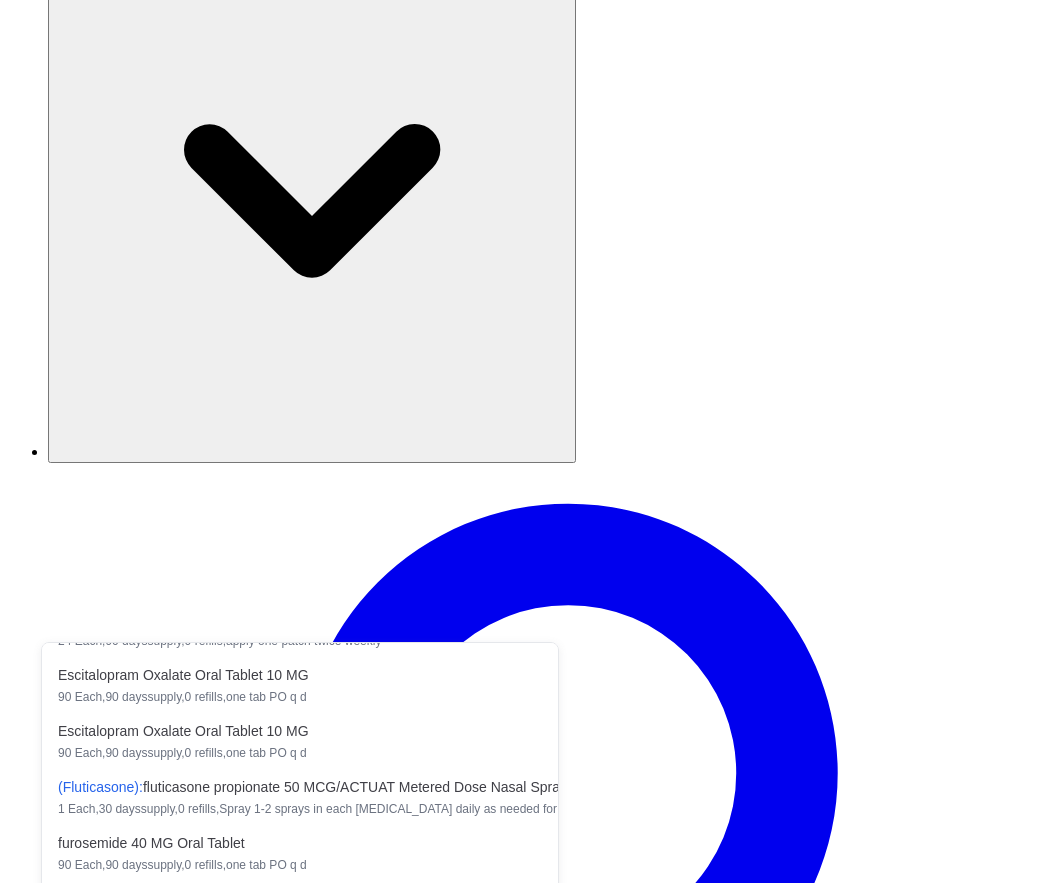 scroll, scrollTop: 817, scrollLeft: 0, axis: vertical 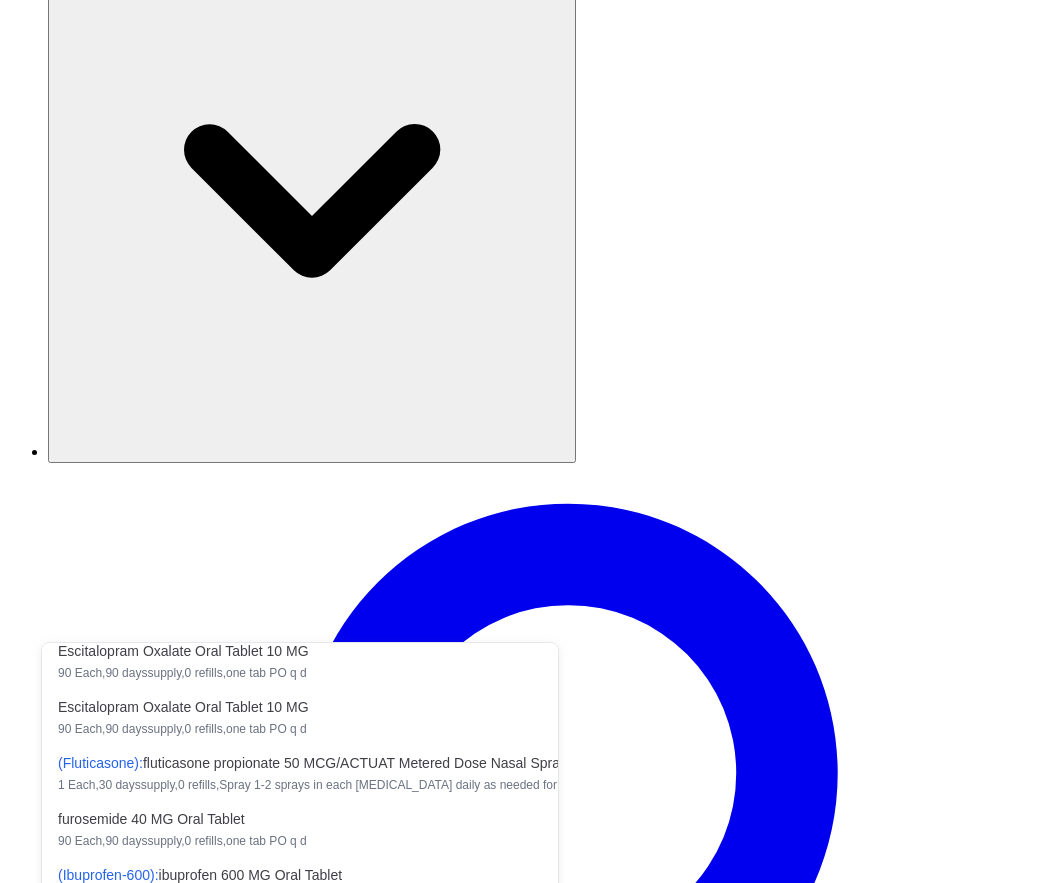 drag, startPoint x: 399, startPoint y: 482, endPoint x: 740, endPoint y: 530, distance: 344.36172 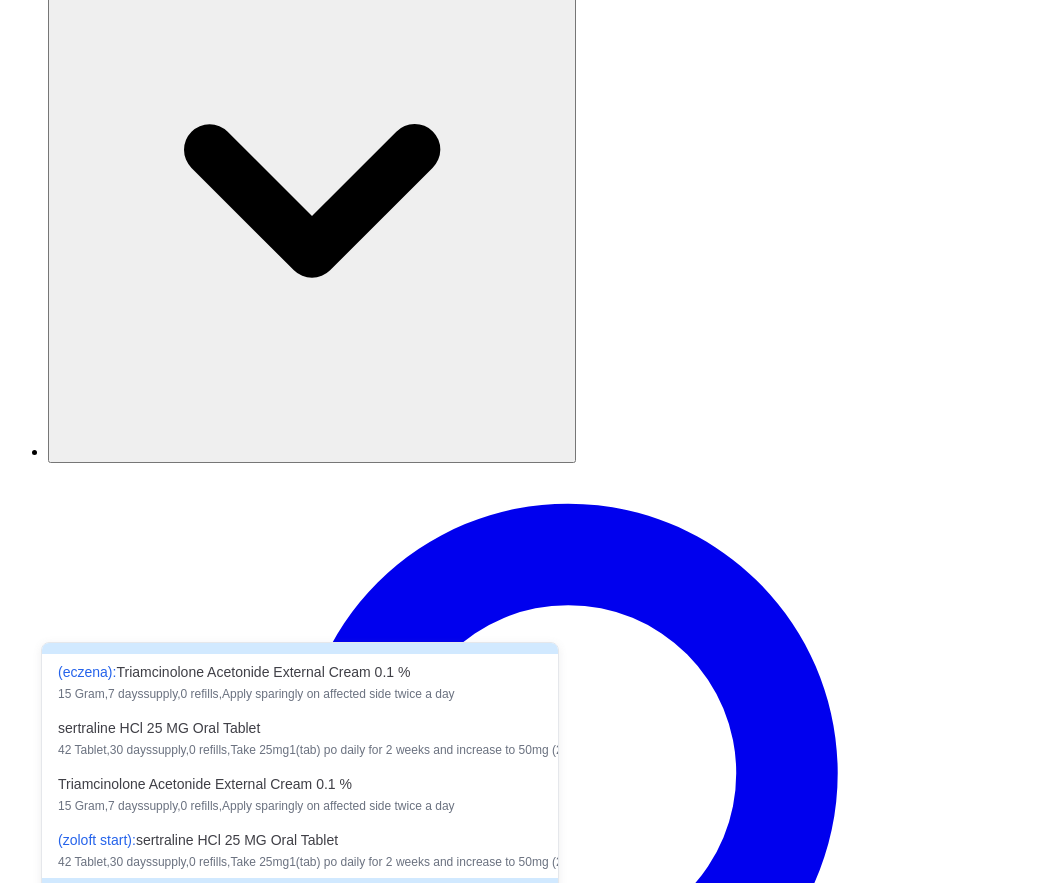 scroll, scrollTop: 0, scrollLeft: 0, axis: both 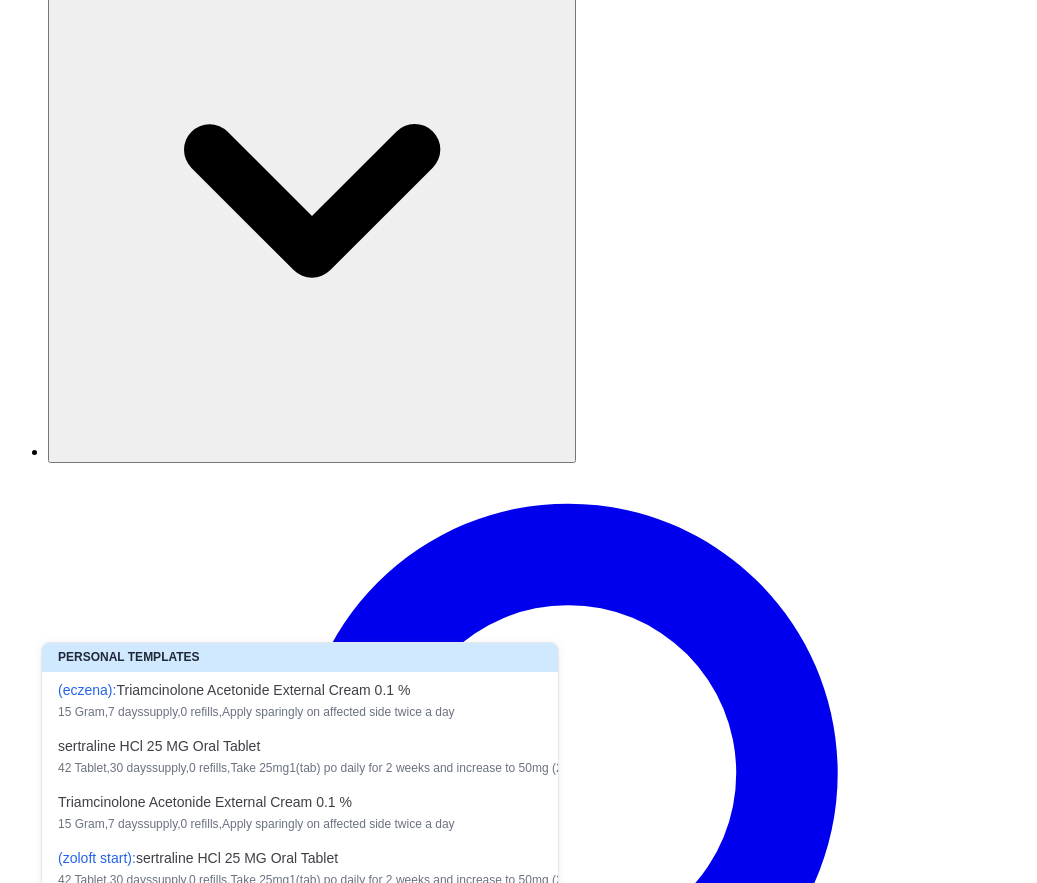 click at bounding box center [502, 5337] 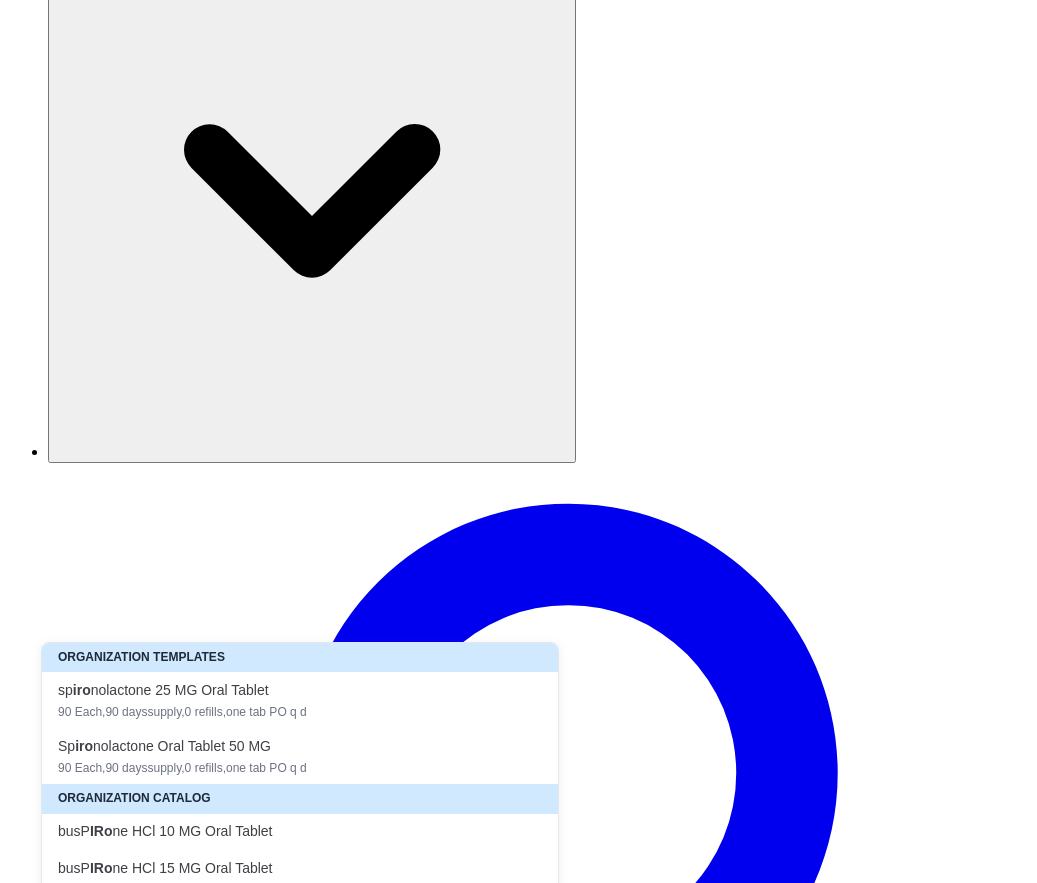 type on "*" 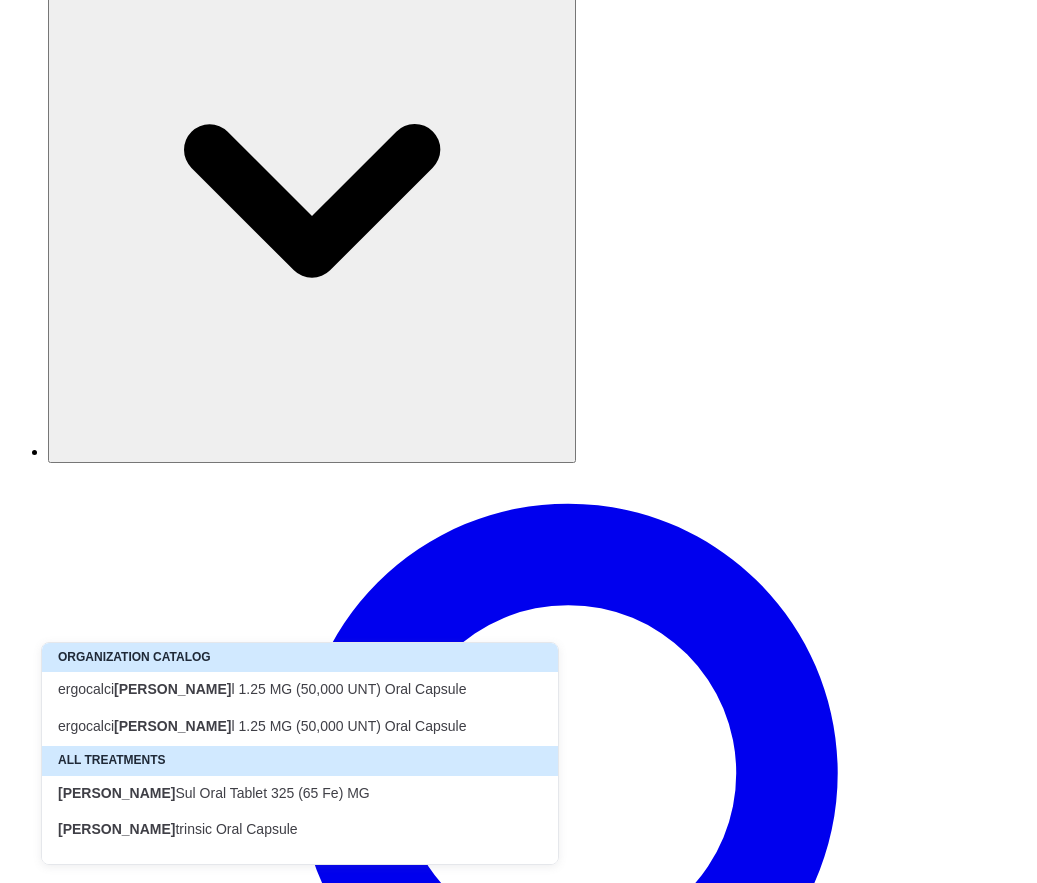 click on "Fero Sul Oral Tablet 325 (65 Fe) MG" at bounding box center [288, 793] 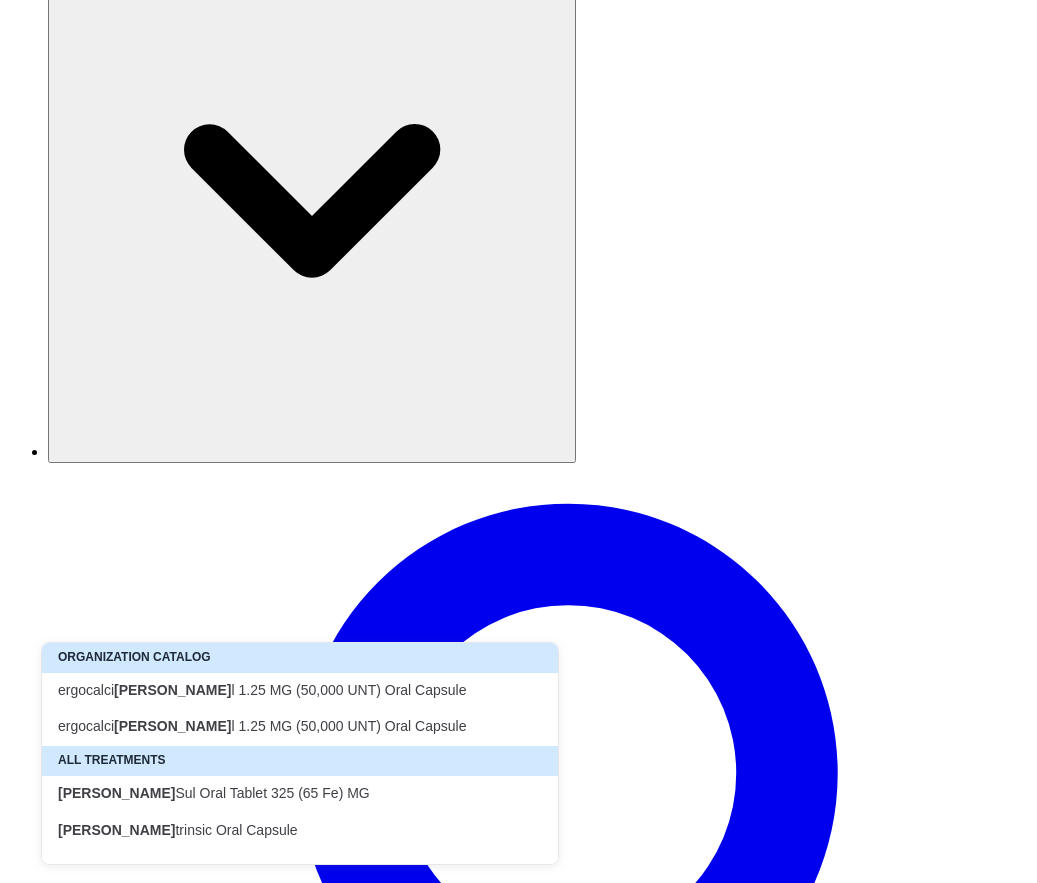 type on "**********" 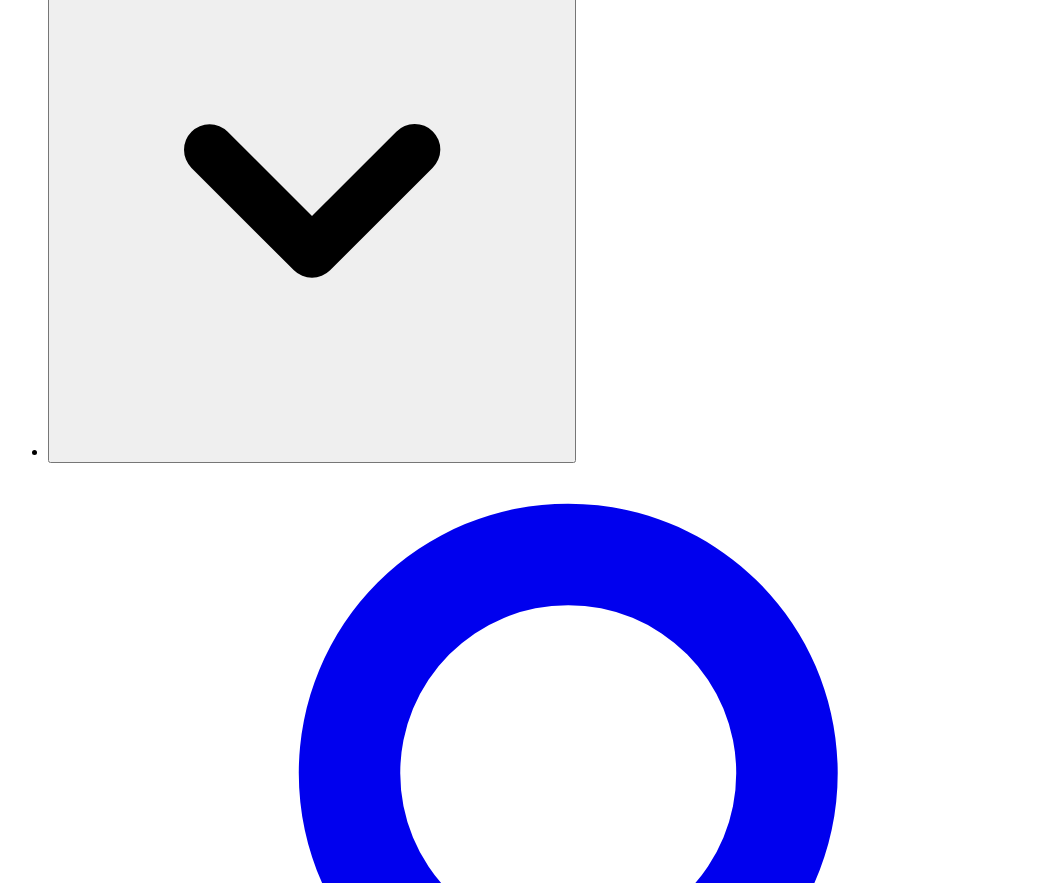 click at bounding box center (248, 5632) 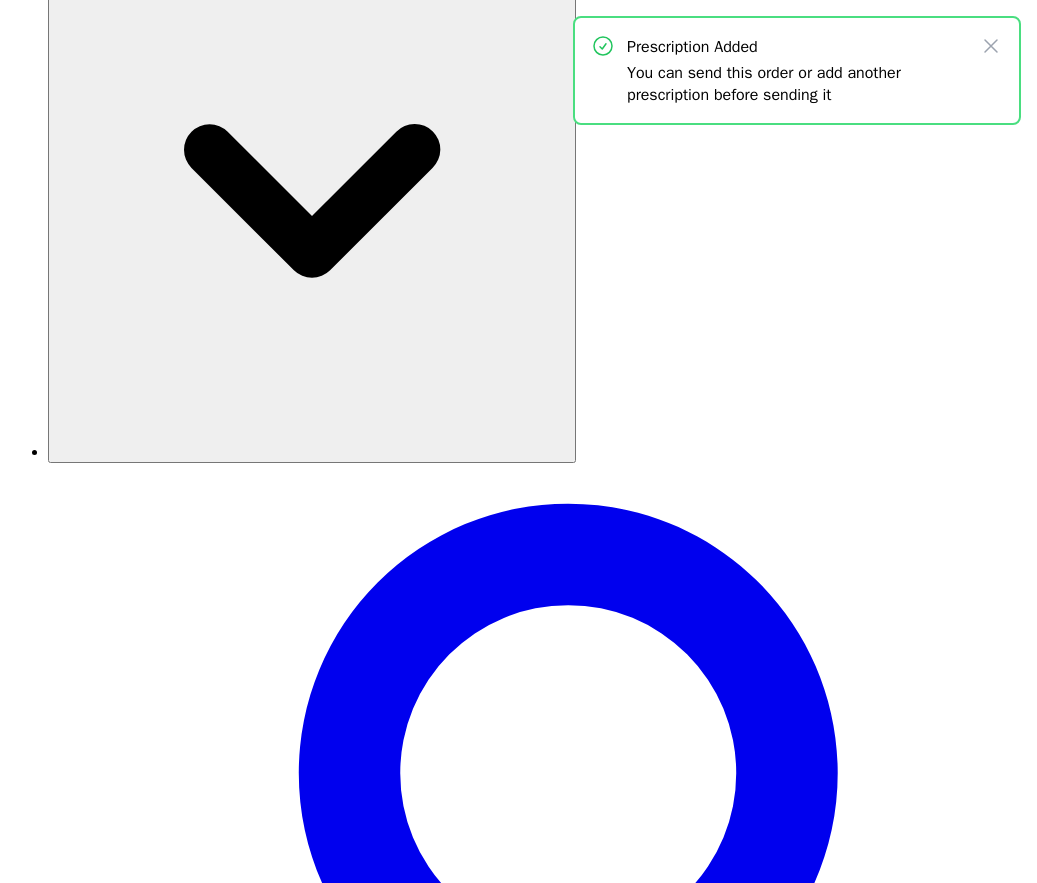 scroll, scrollTop: 1503, scrollLeft: 0, axis: vertical 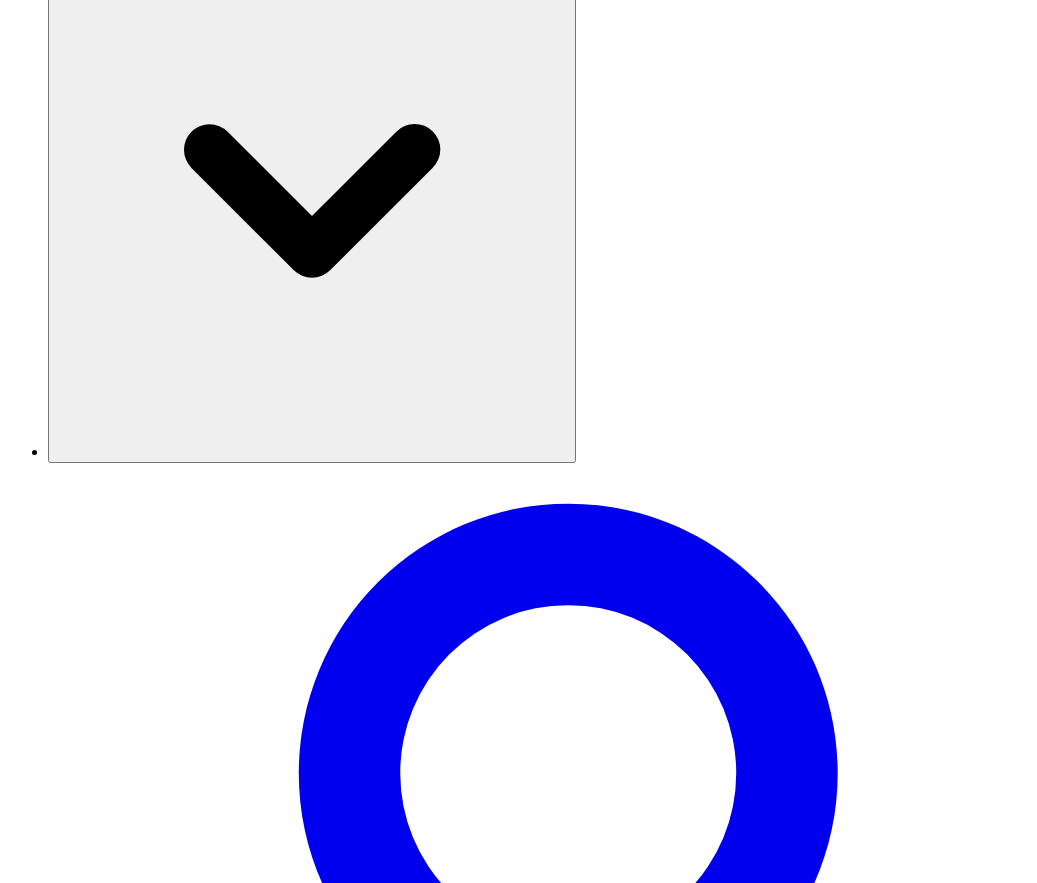 click on "Send Order" 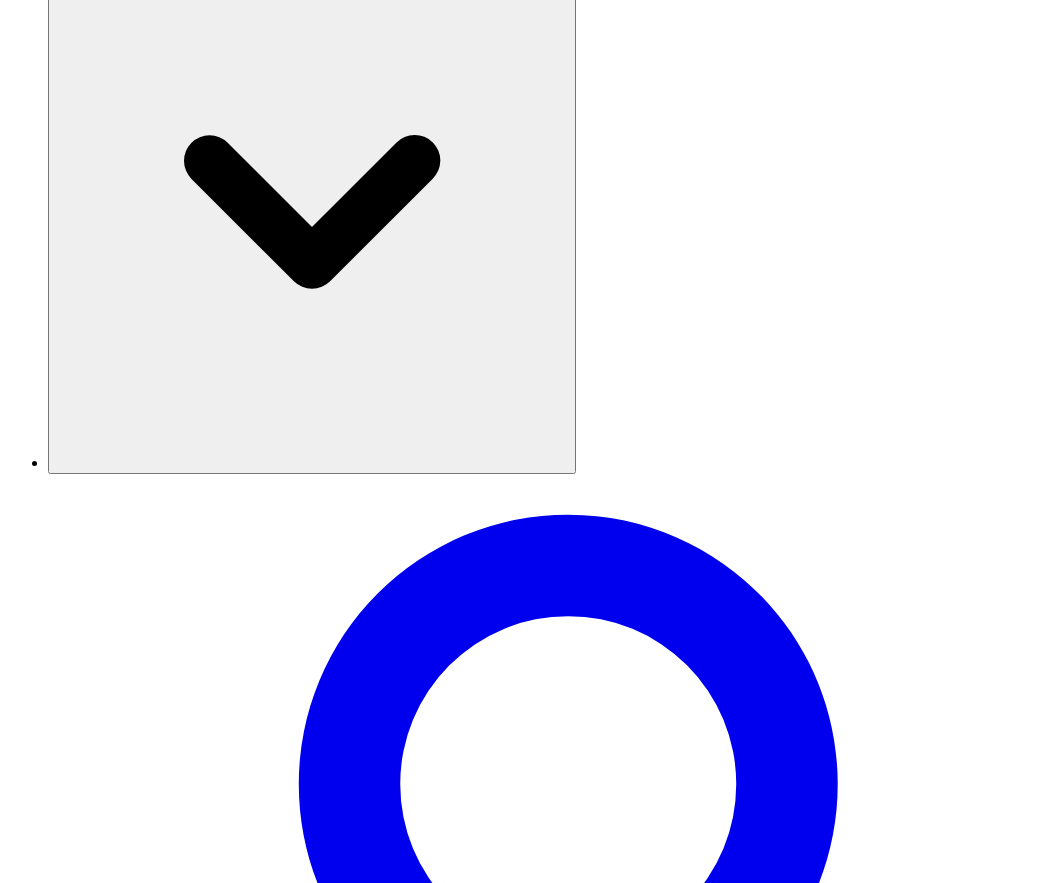scroll, scrollTop: 1106, scrollLeft: 0, axis: vertical 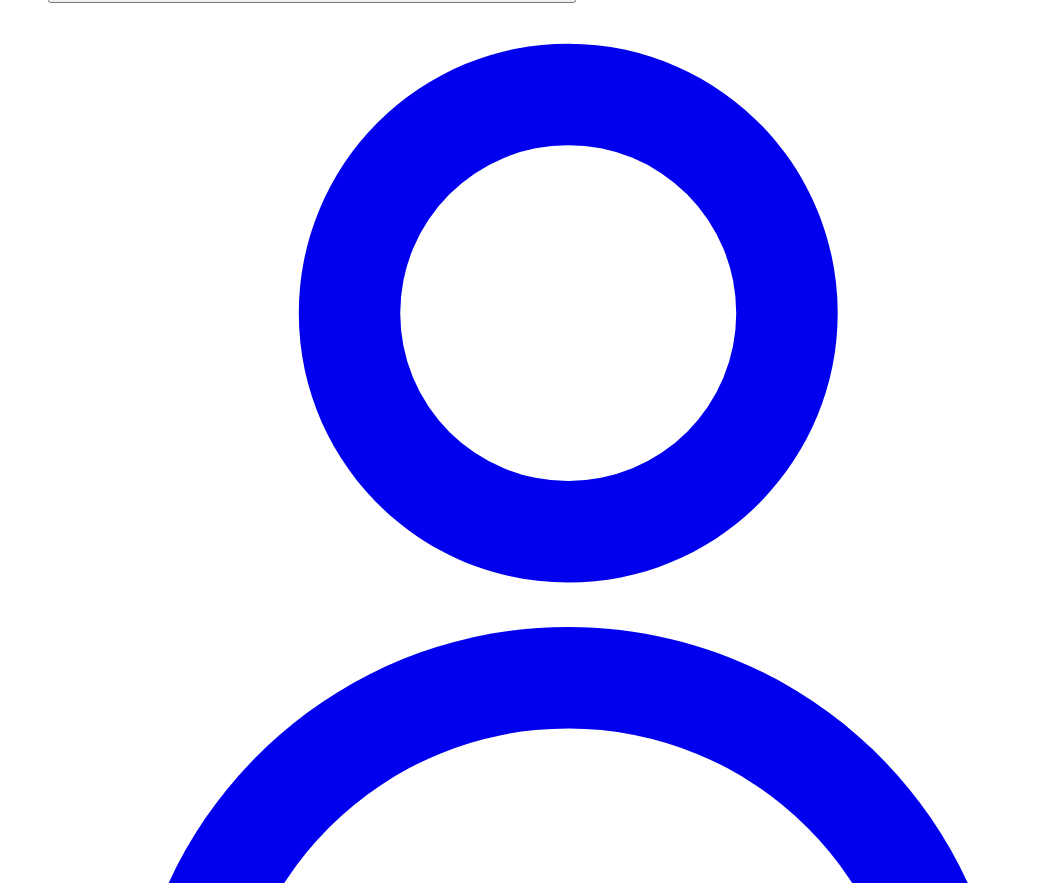 click on "Complete visit" at bounding box center (58, 4755) 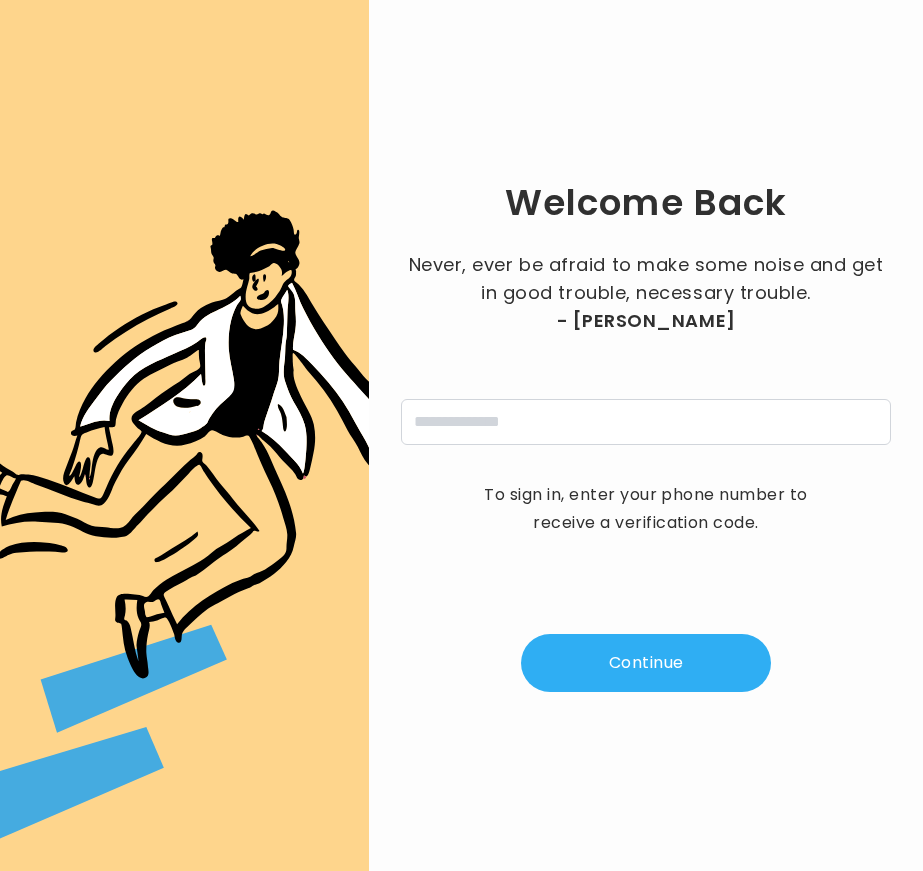 scroll, scrollTop: 0, scrollLeft: 0, axis: both 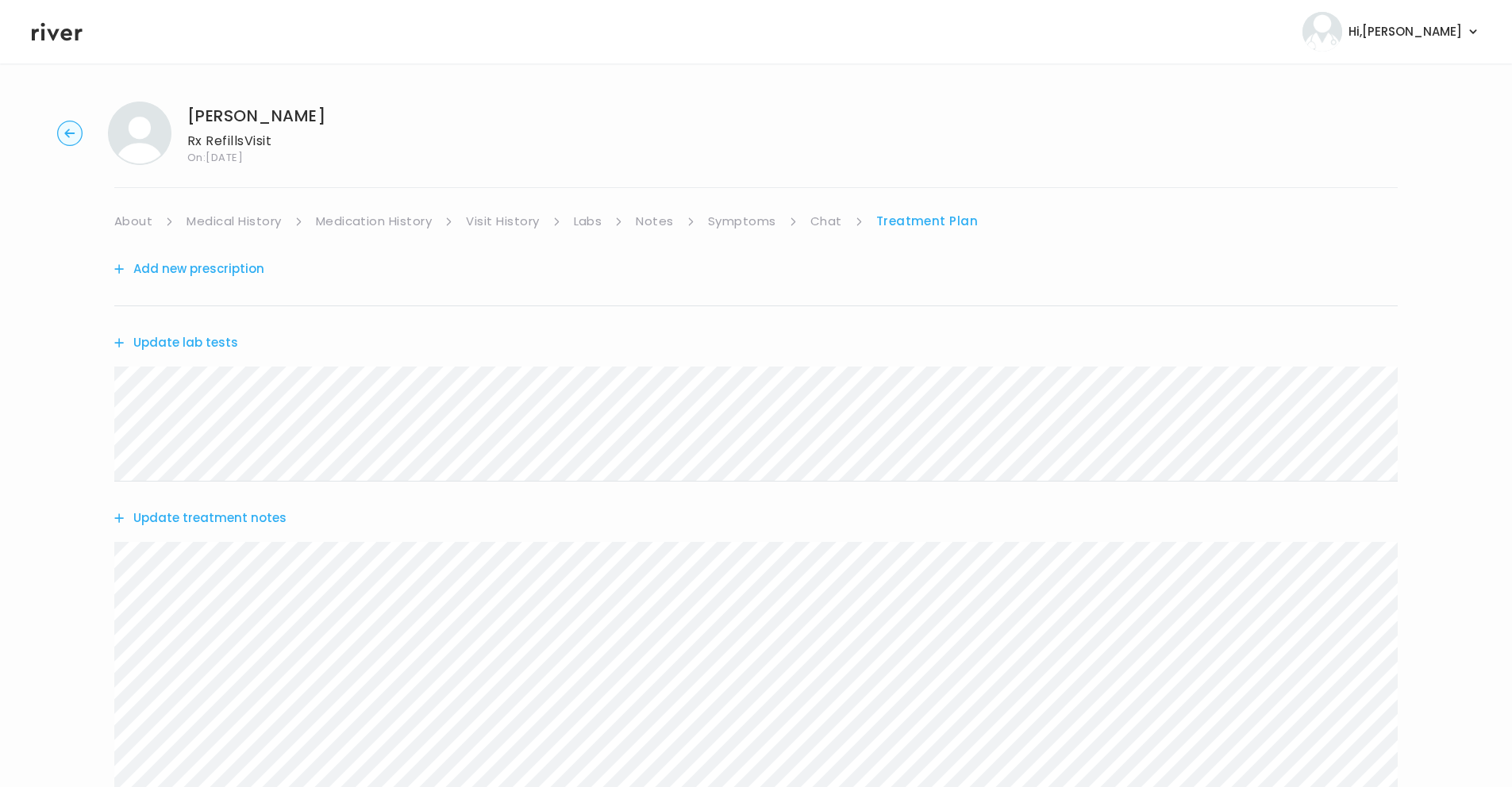 click on "Symptoms" at bounding box center [742, 221] 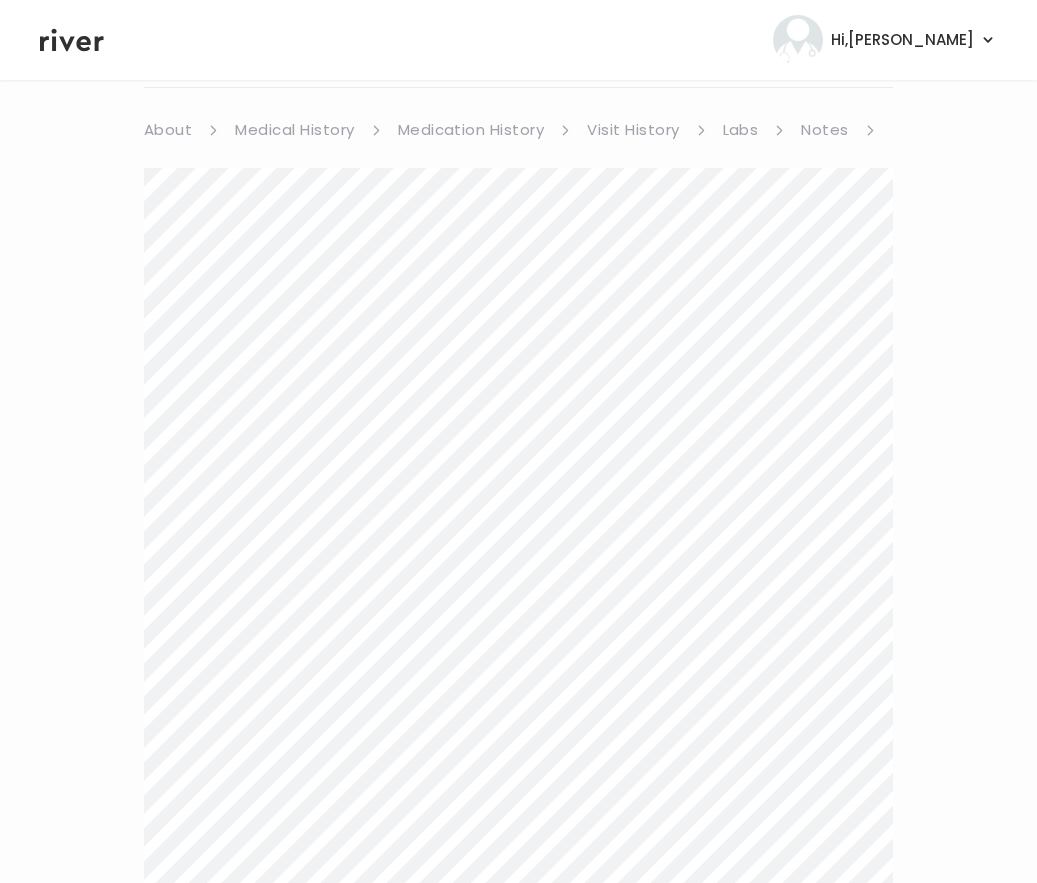 scroll, scrollTop: 166, scrollLeft: 0, axis: vertical 